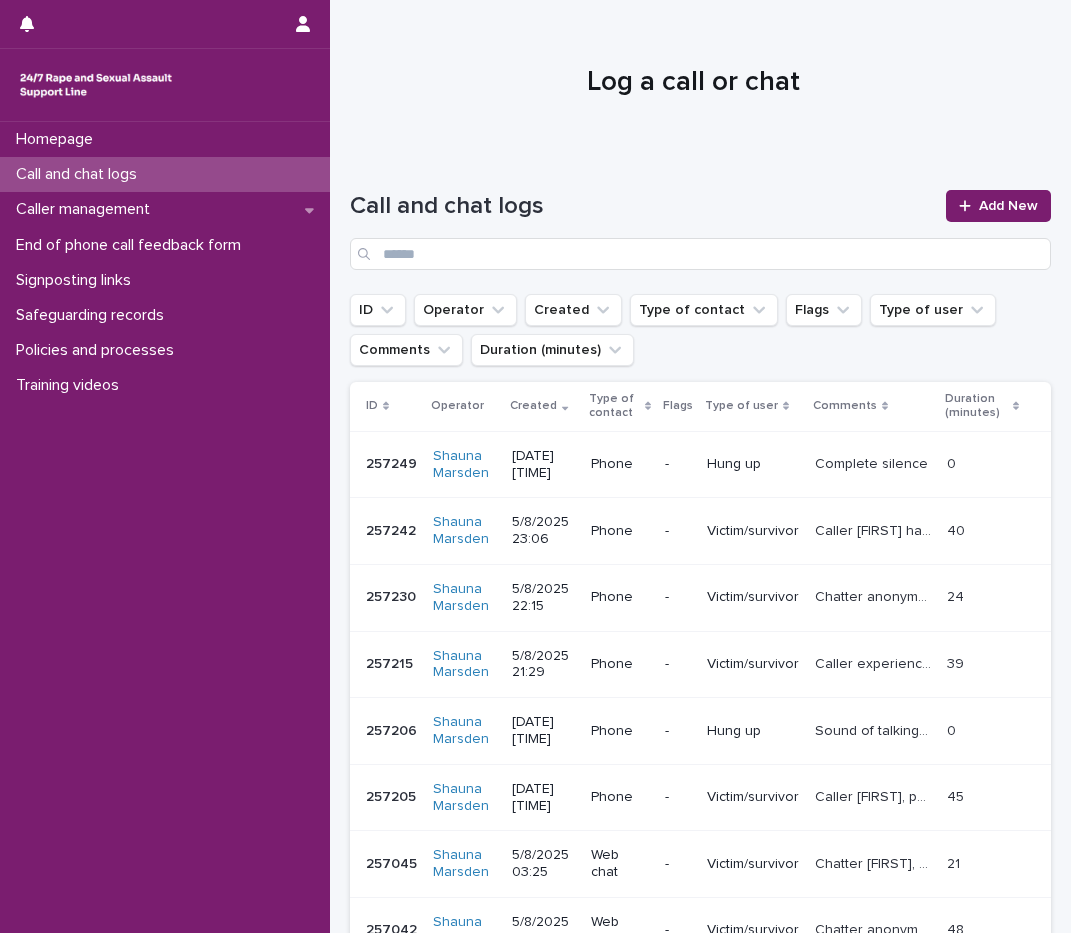 scroll, scrollTop: 0, scrollLeft: 0, axis: both 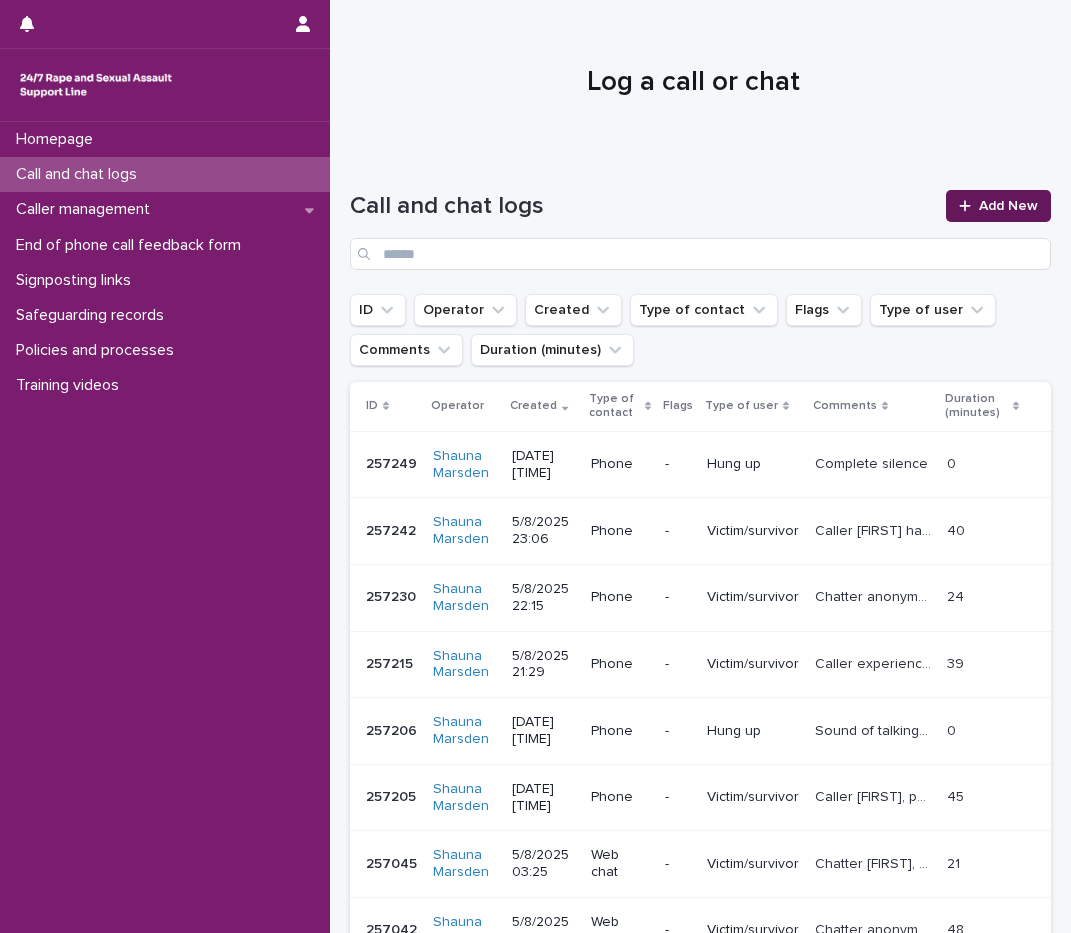 click on "Add New" at bounding box center [1008, 206] 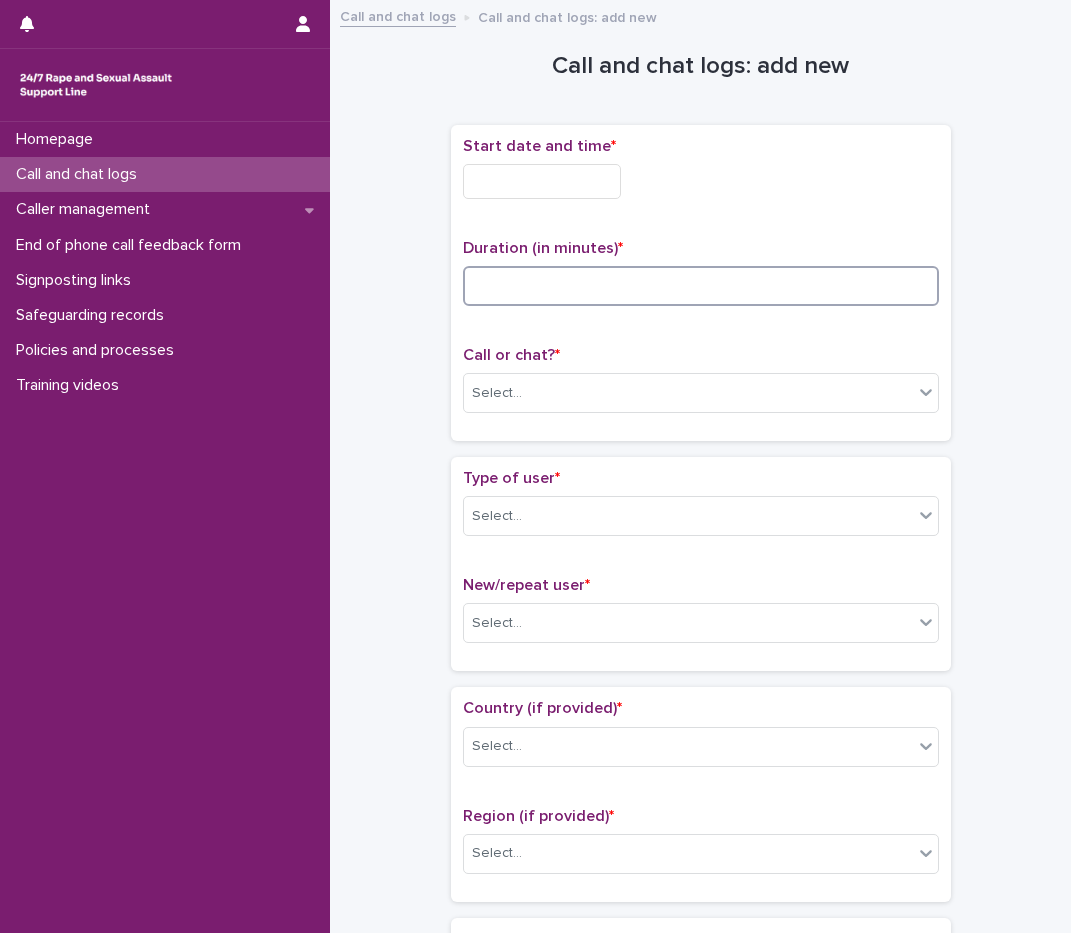 click at bounding box center [701, 286] 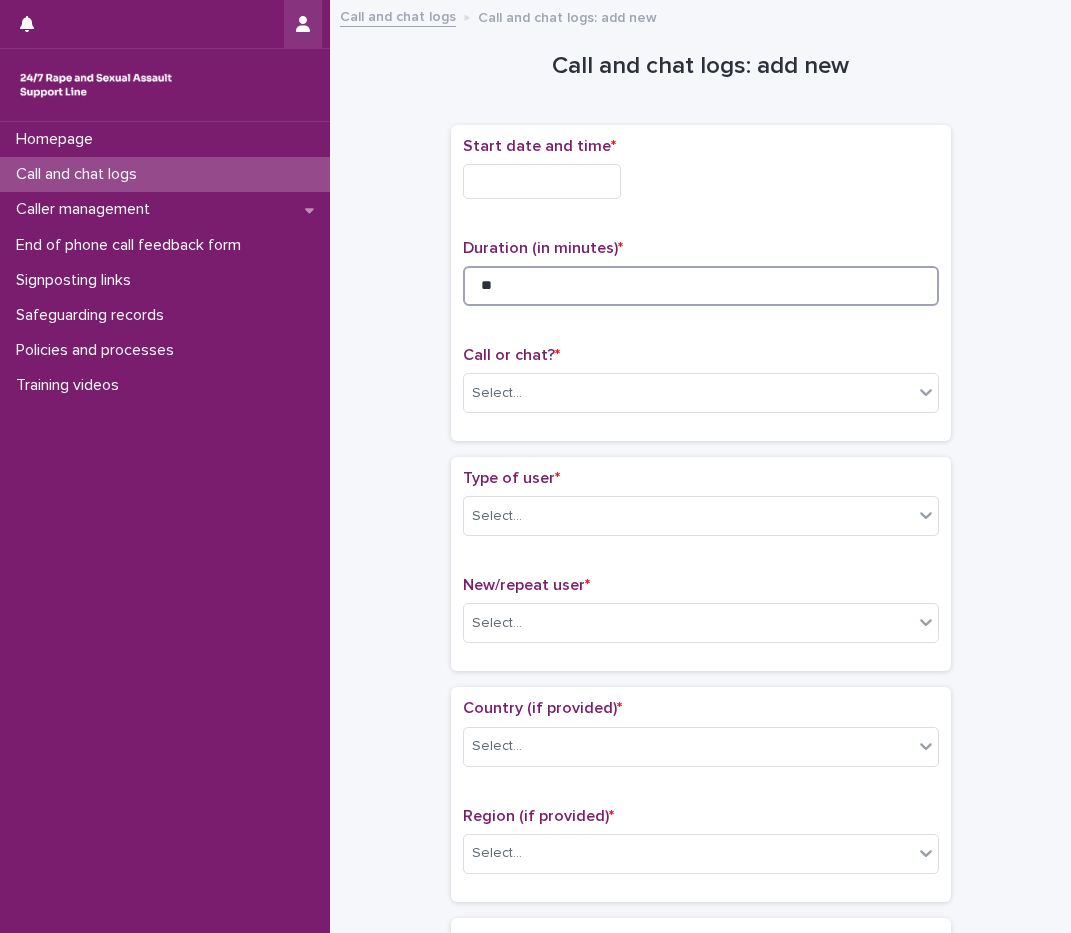 type on "**" 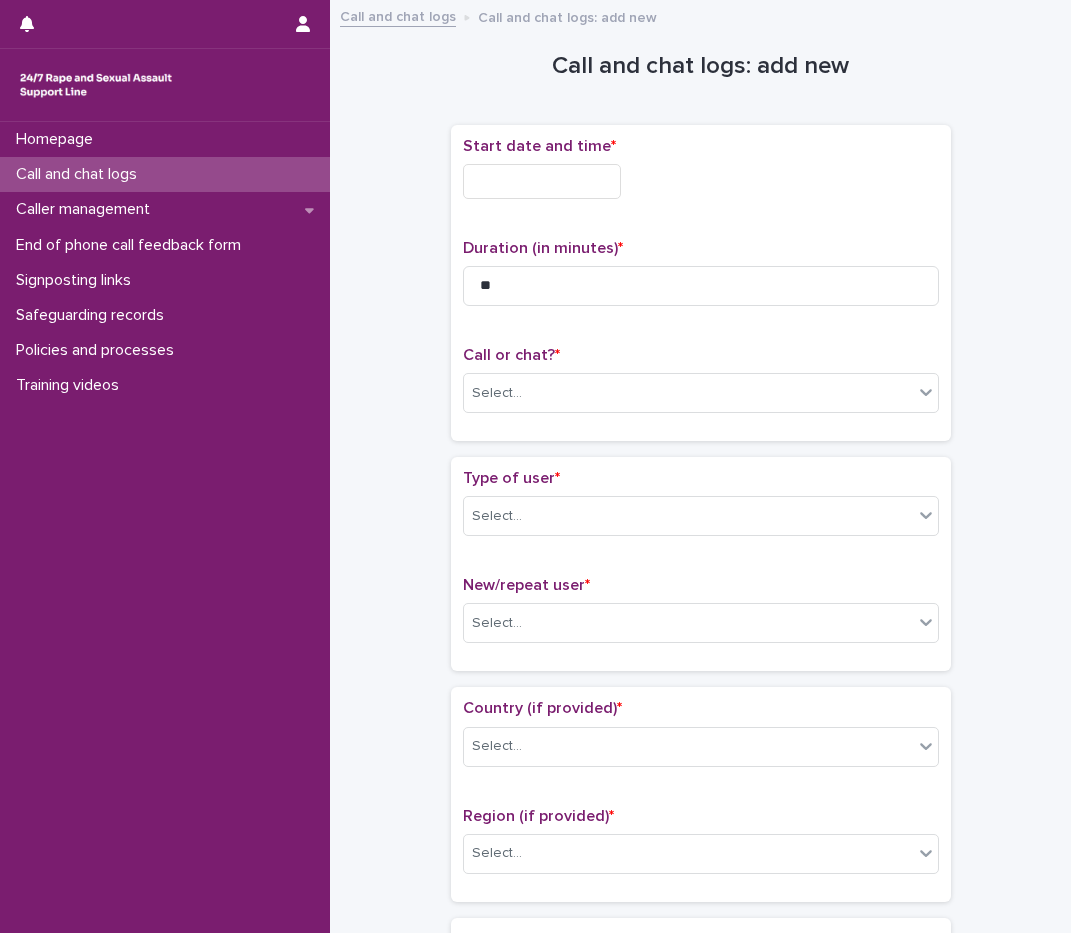 click at bounding box center (542, 181) 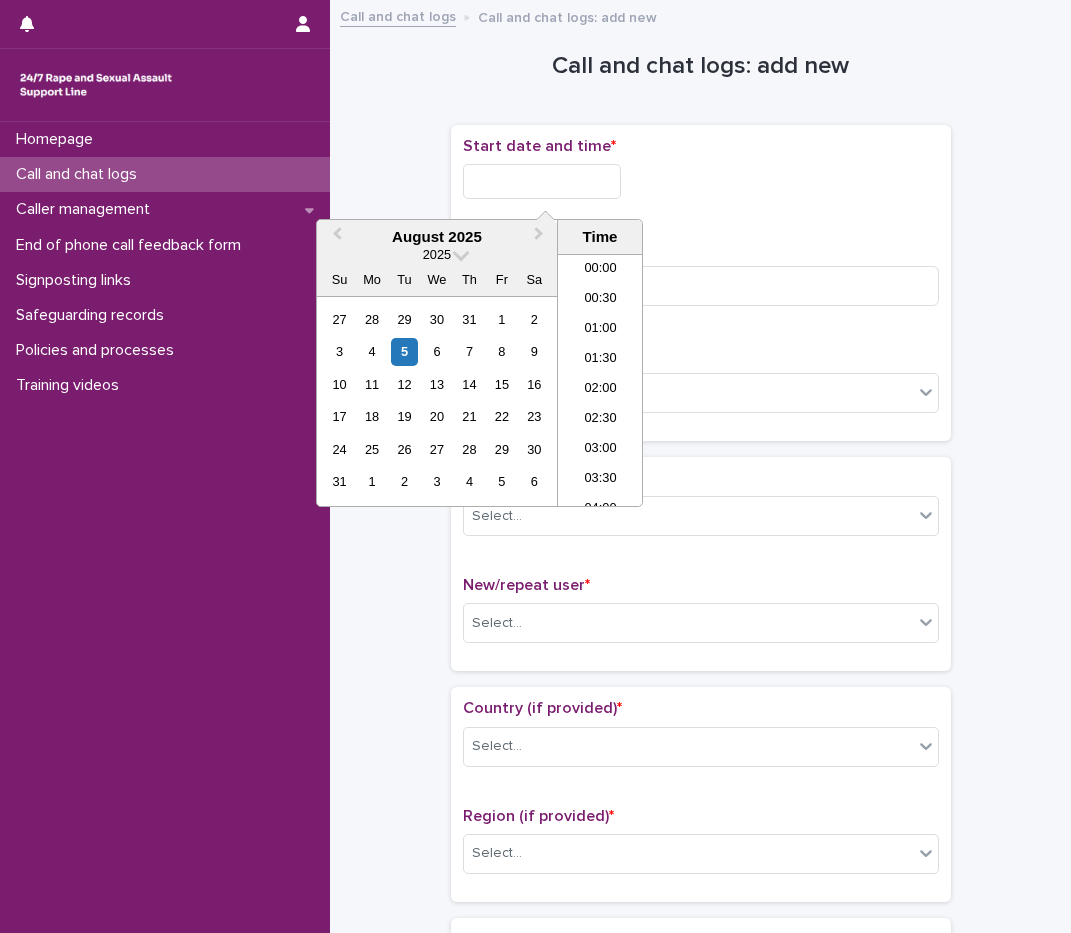 scroll, scrollTop: 1189, scrollLeft: 0, axis: vertical 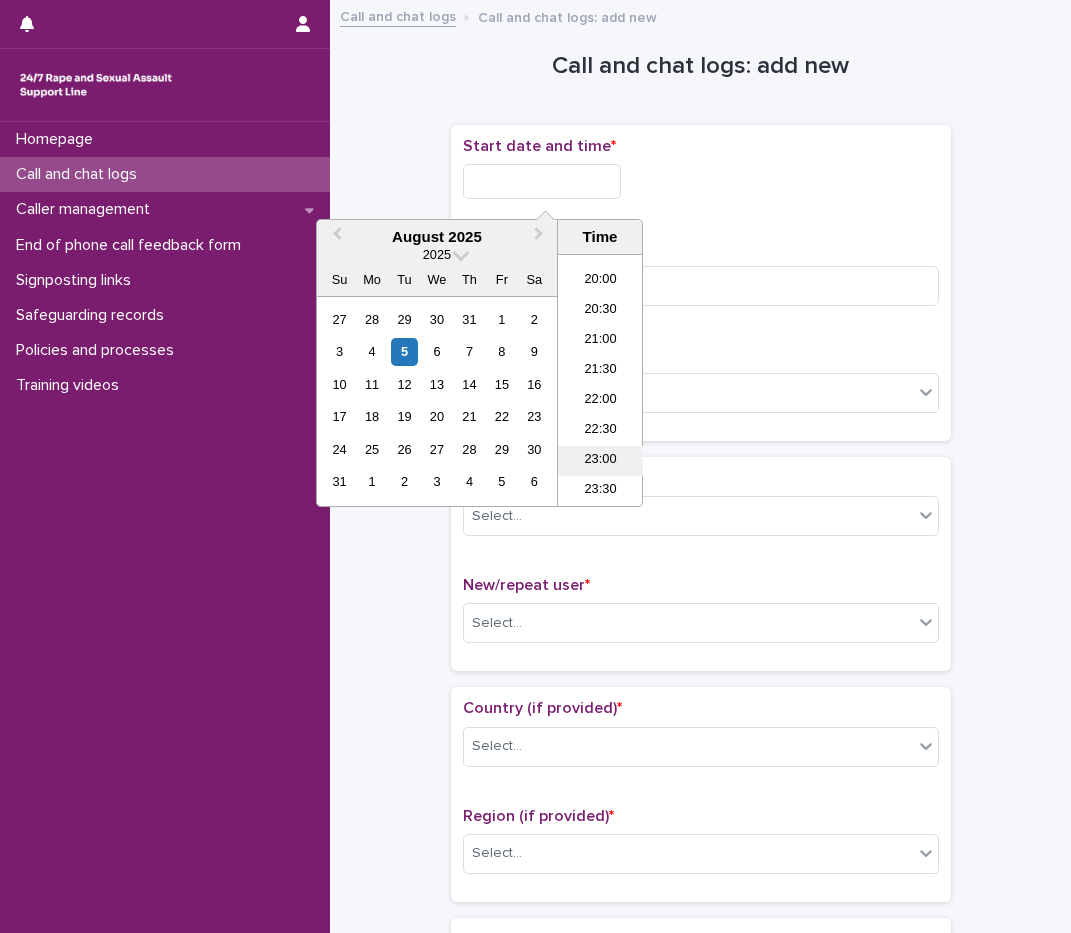 click on "23:00" at bounding box center (600, 461) 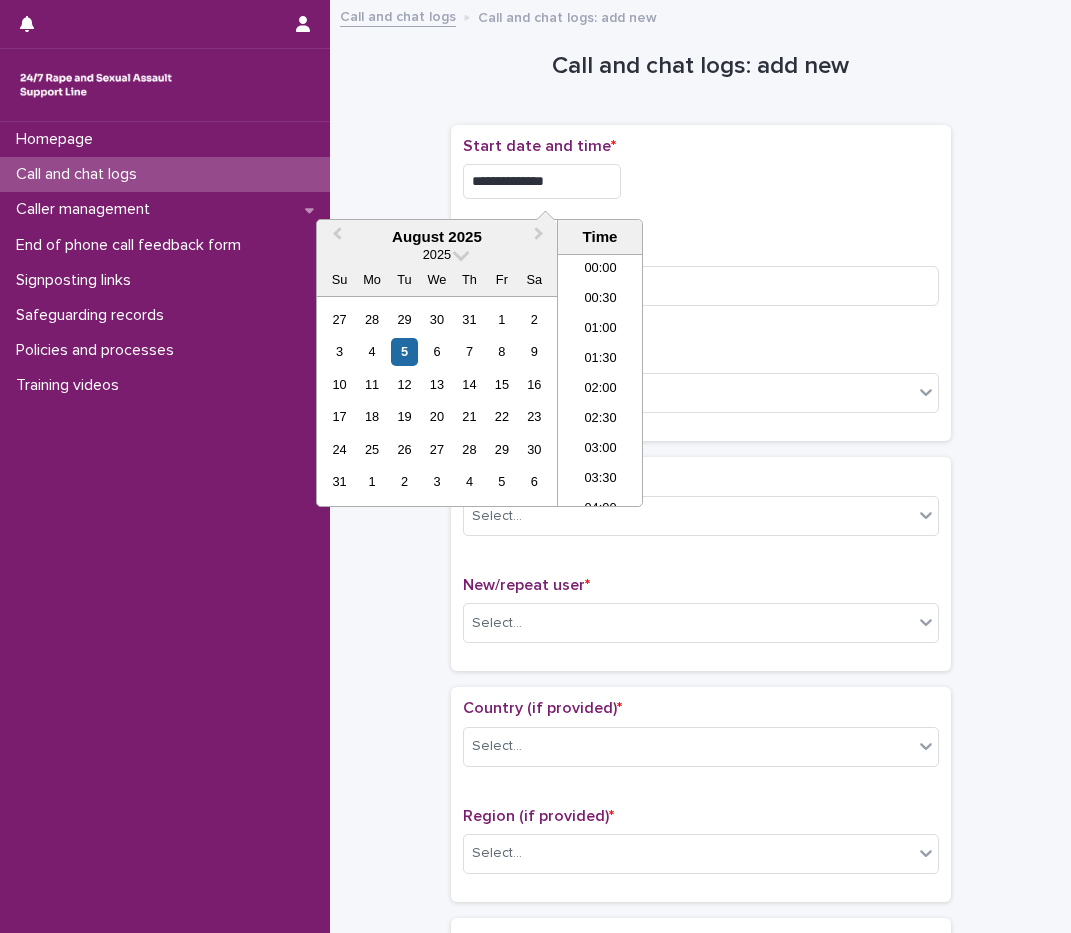 click on "**********" at bounding box center (542, 181) 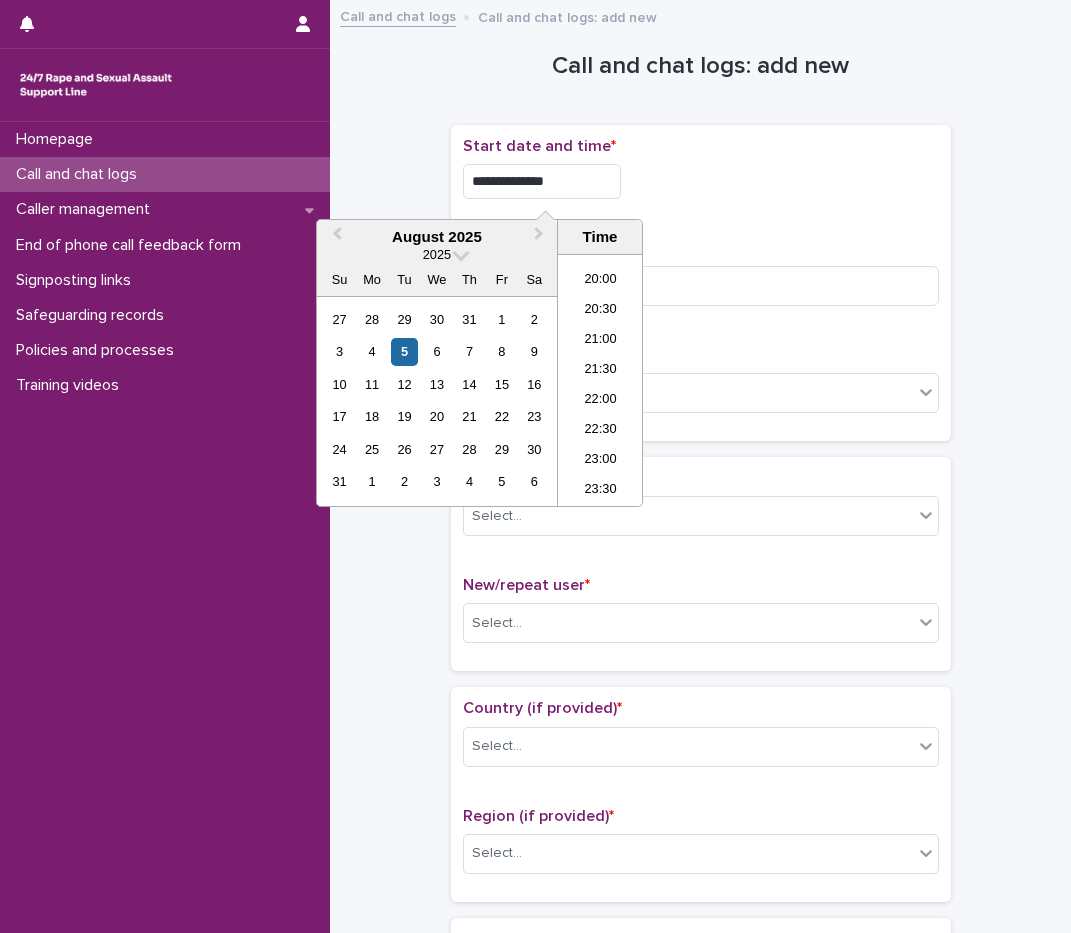 type on "**********" 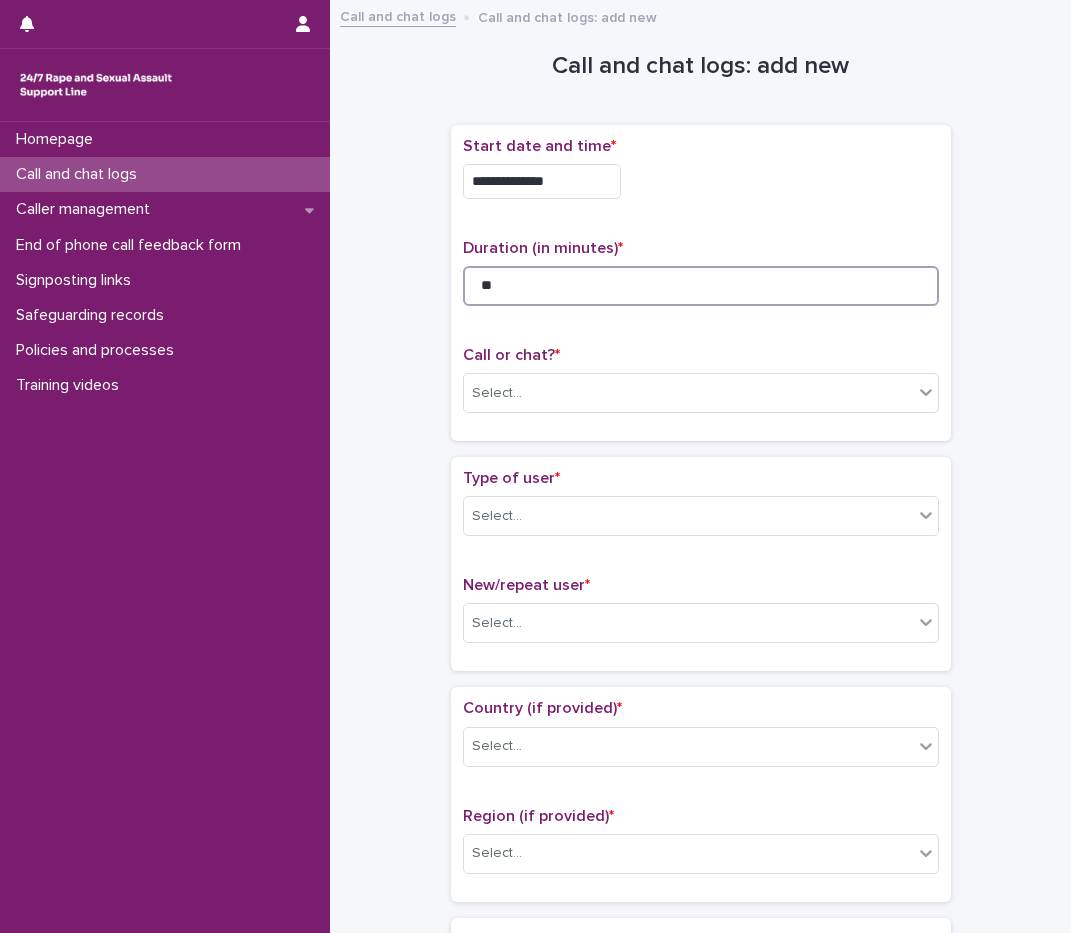 click on "**" at bounding box center (701, 286) 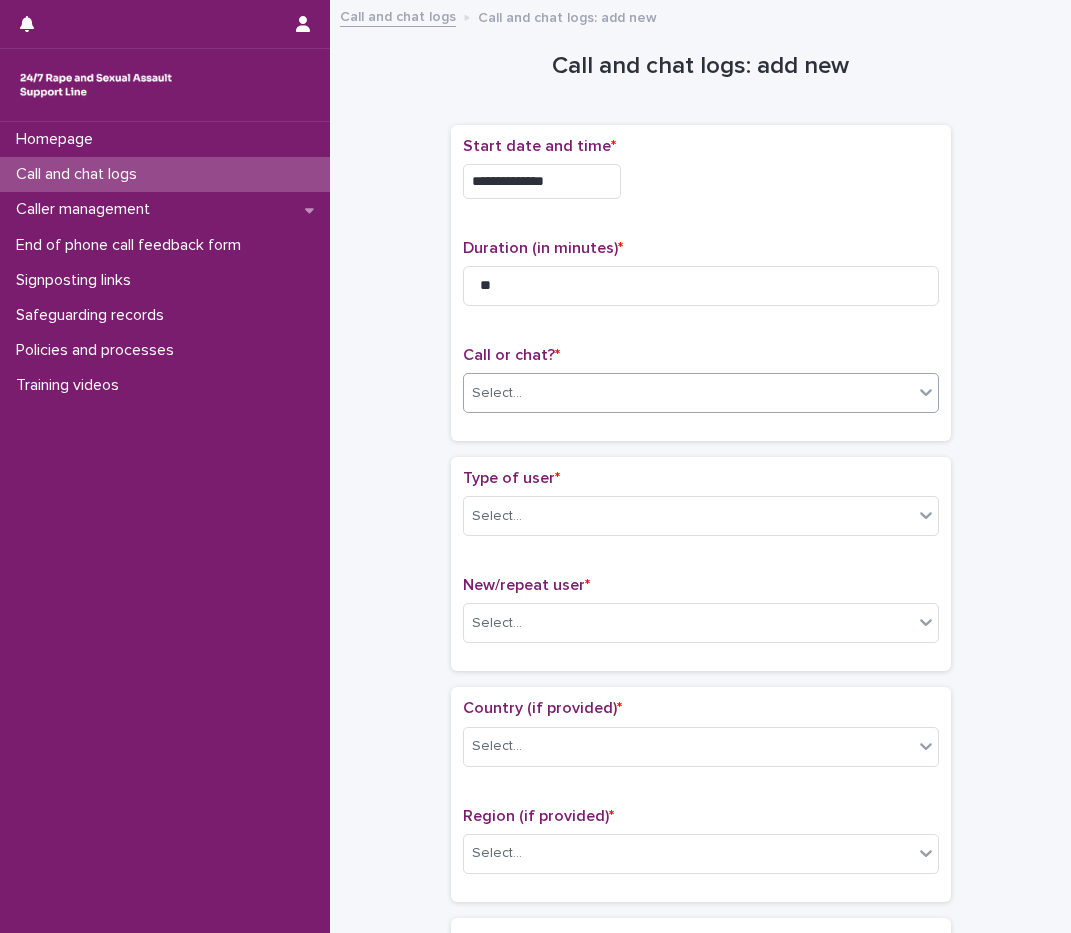 click on "Select..." at bounding box center (688, 393) 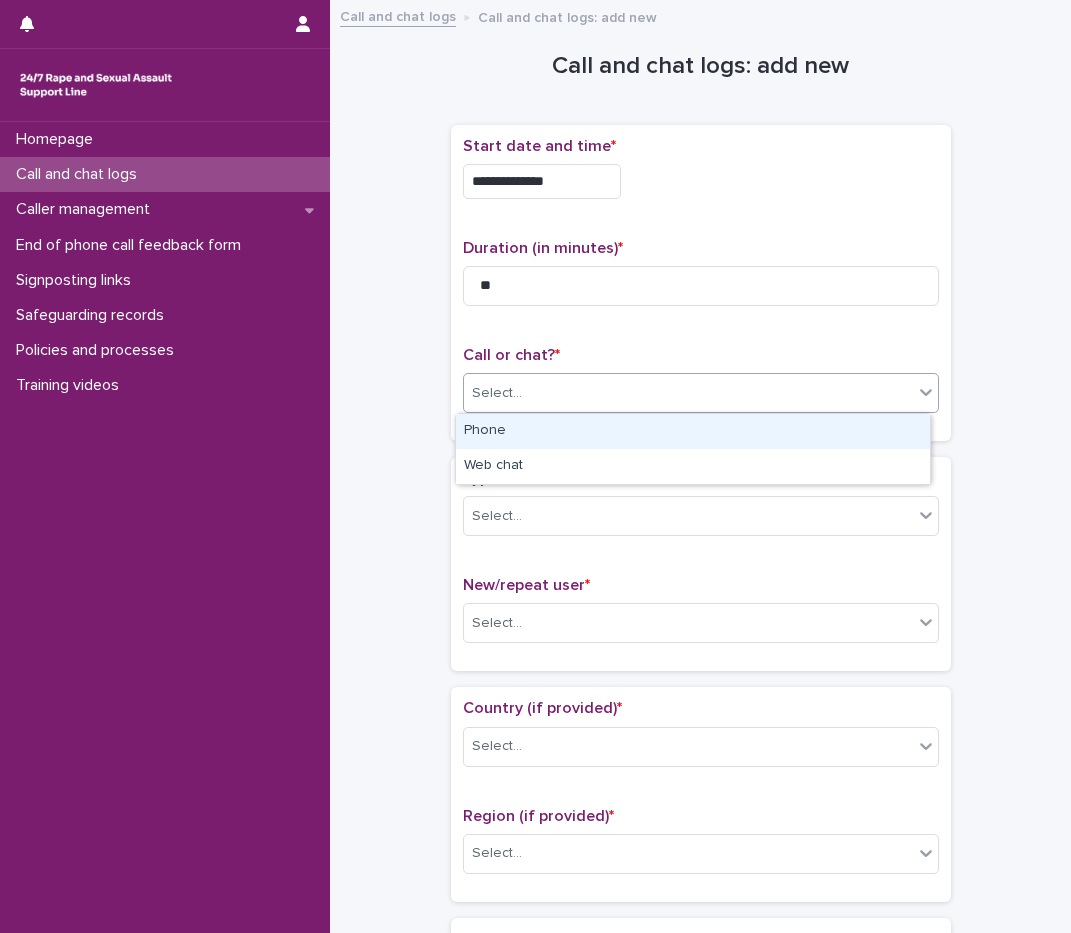 click on "Phone" at bounding box center [693, 431] 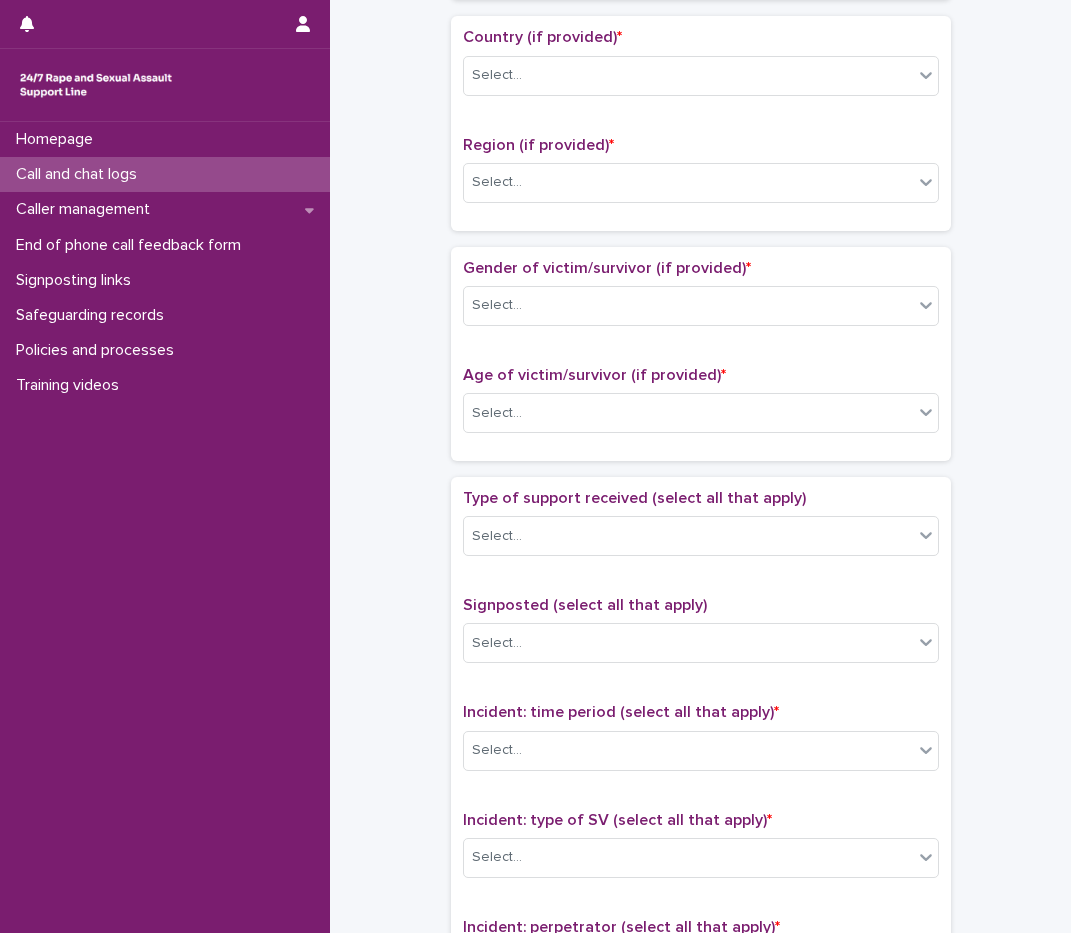 scroll, scrollTop: 1118, scrollLeft: 0, axis: vertical 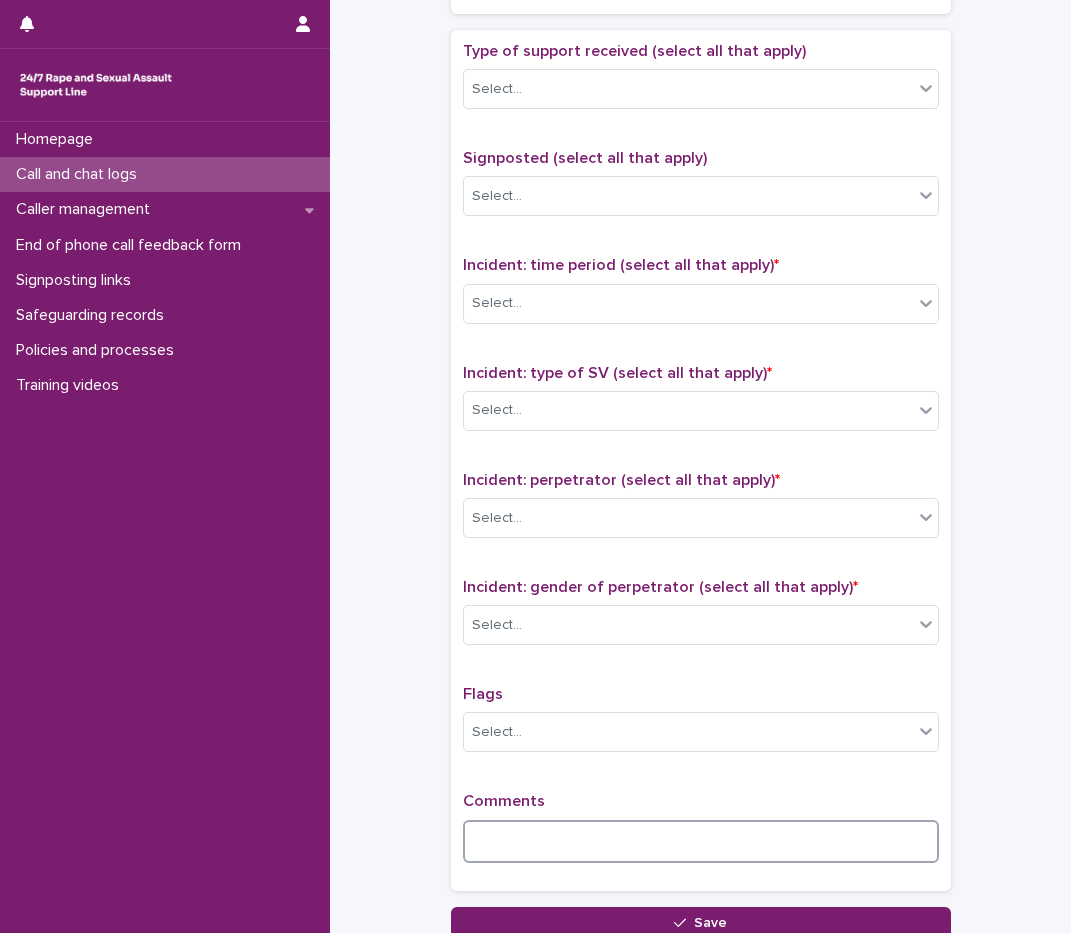 click at bounding box center [701, 841] 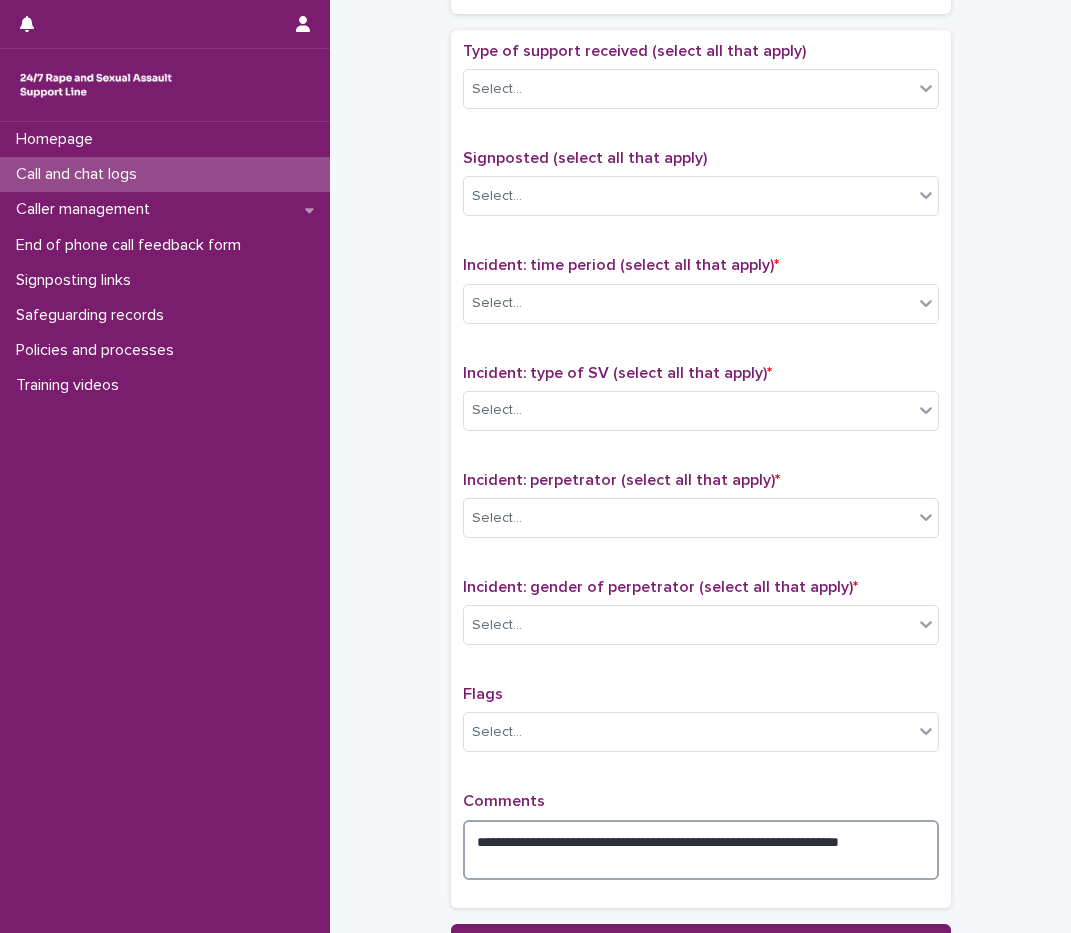 click on "**********" at bounding box center [701, 850] 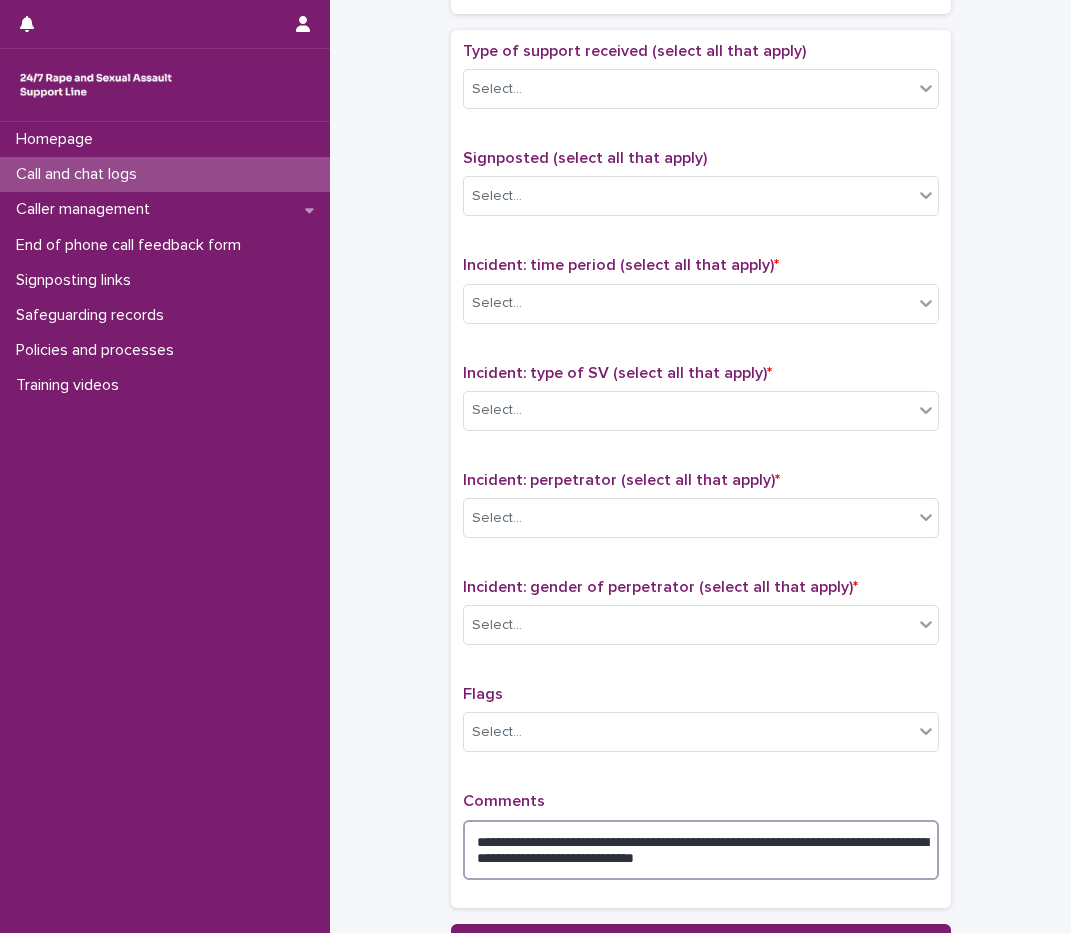 click on "**********" at bounding box center (701, 850) 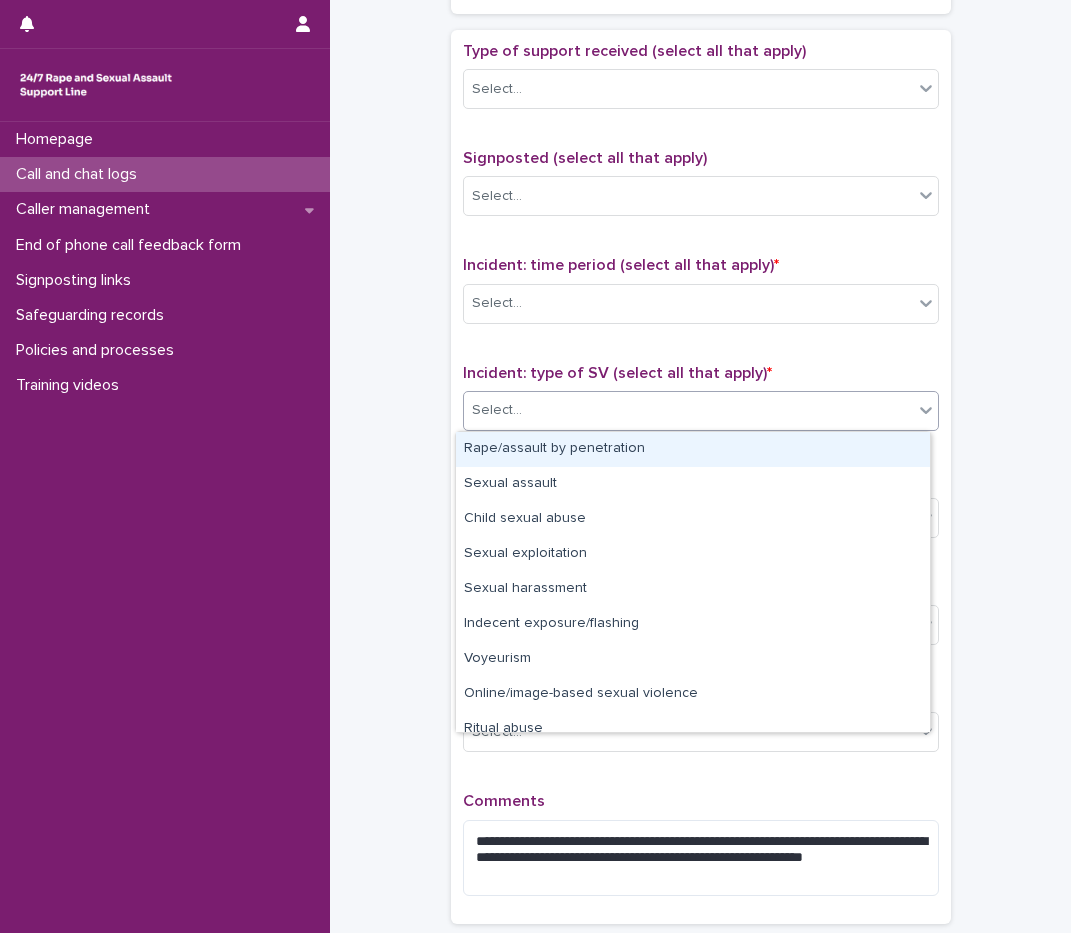click on "Select..." at bounding box center [688, 410] 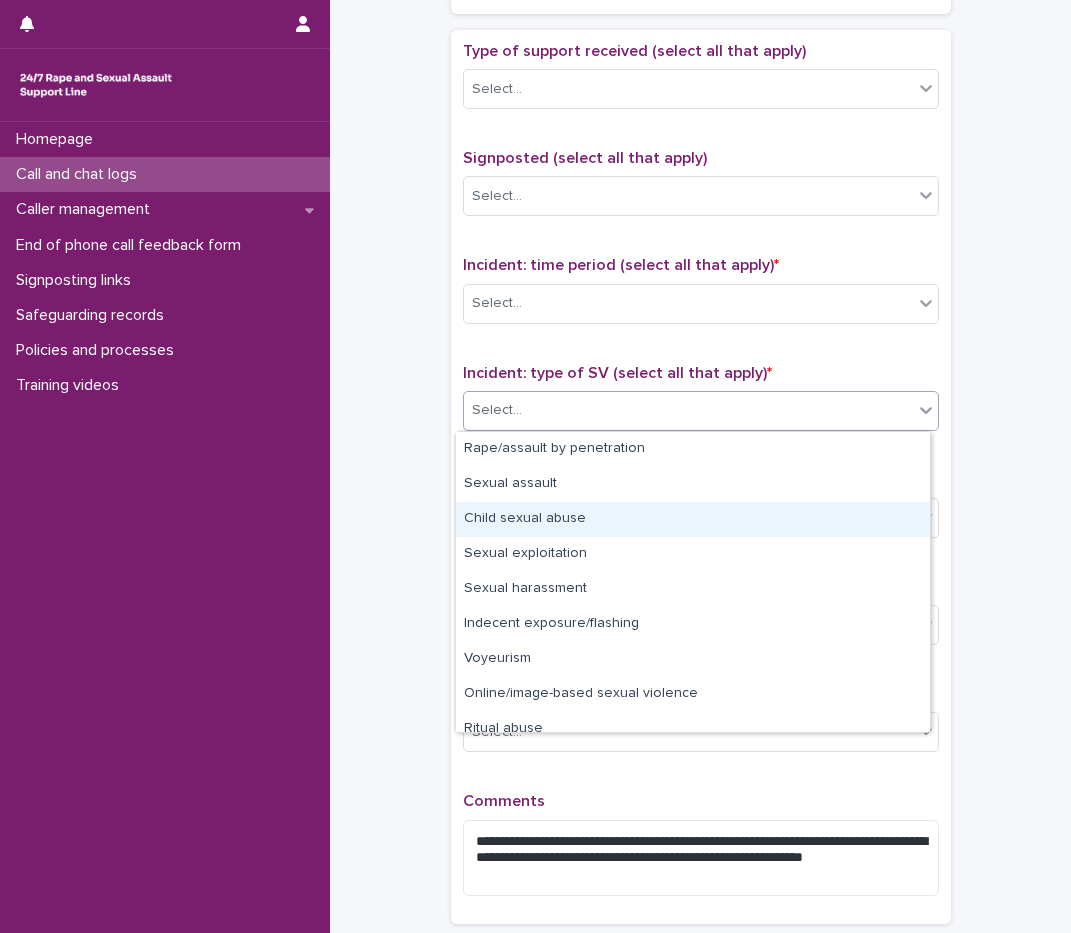 click on "Child sexual abuse" at bounding box center (693, 519) 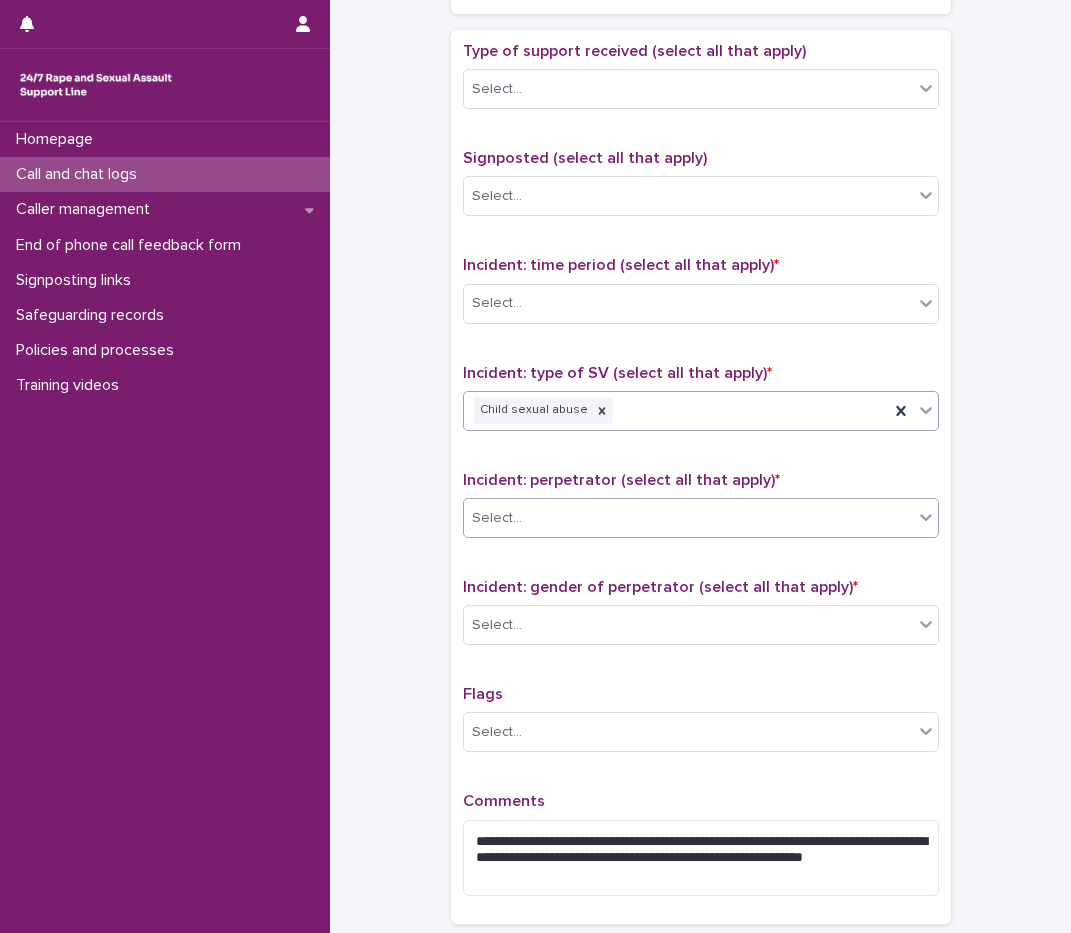 click on "Select..." at bounding box center [688, 518] 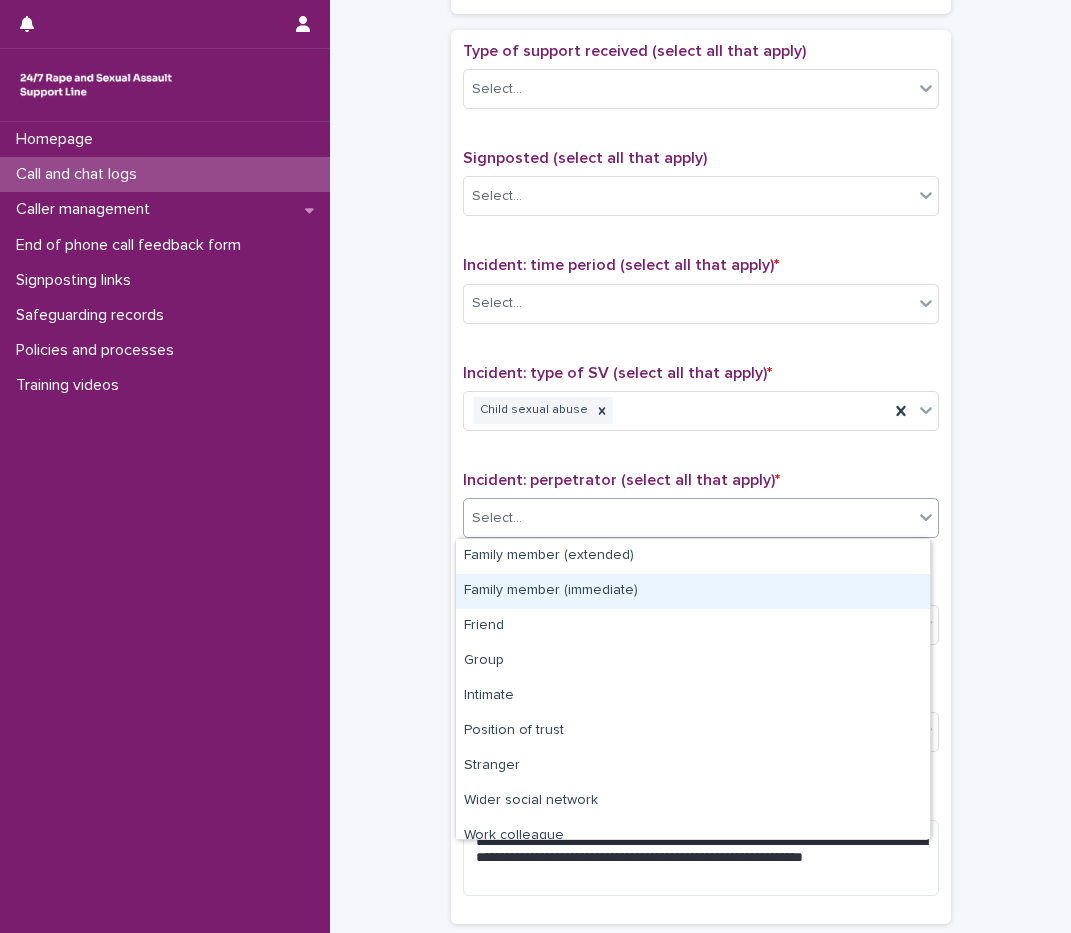 click on "Family member (immediate)" at bounding box center (693, 591) 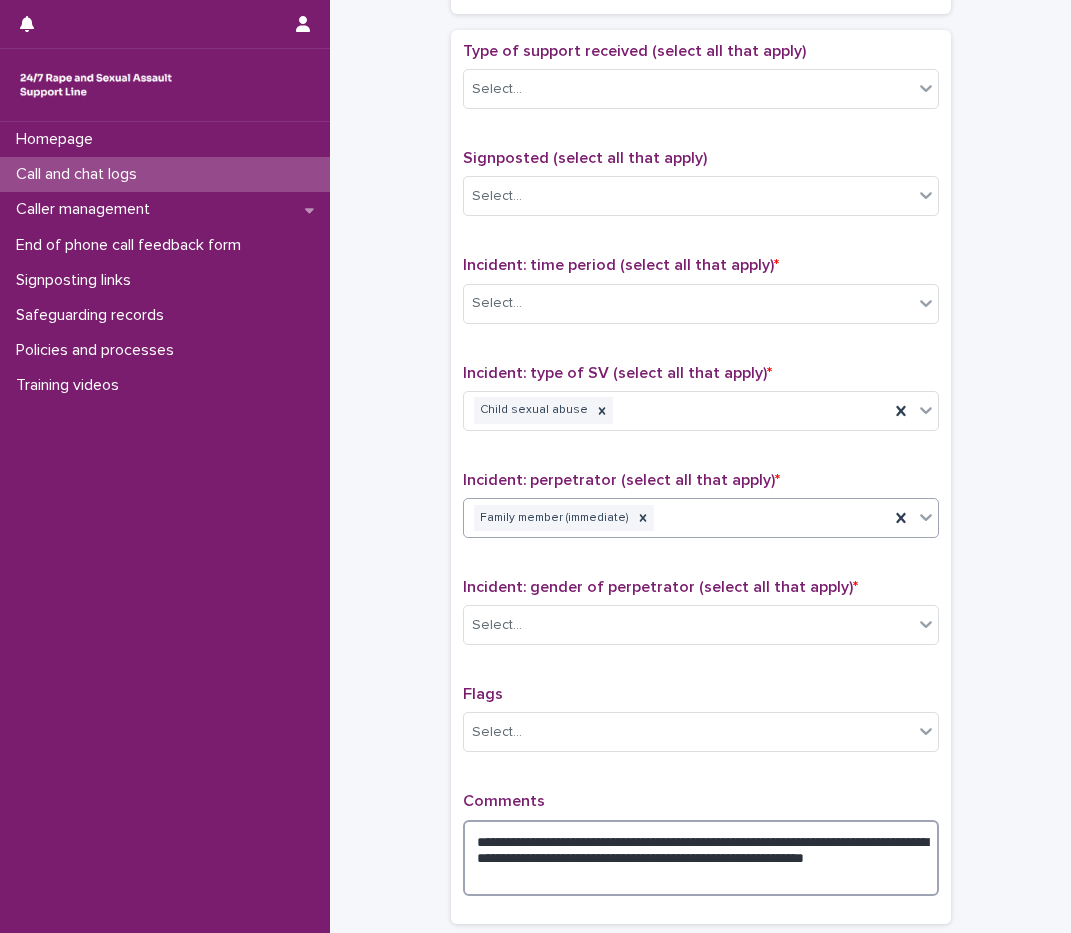 click on "**********" at bounding box center (701, 858) 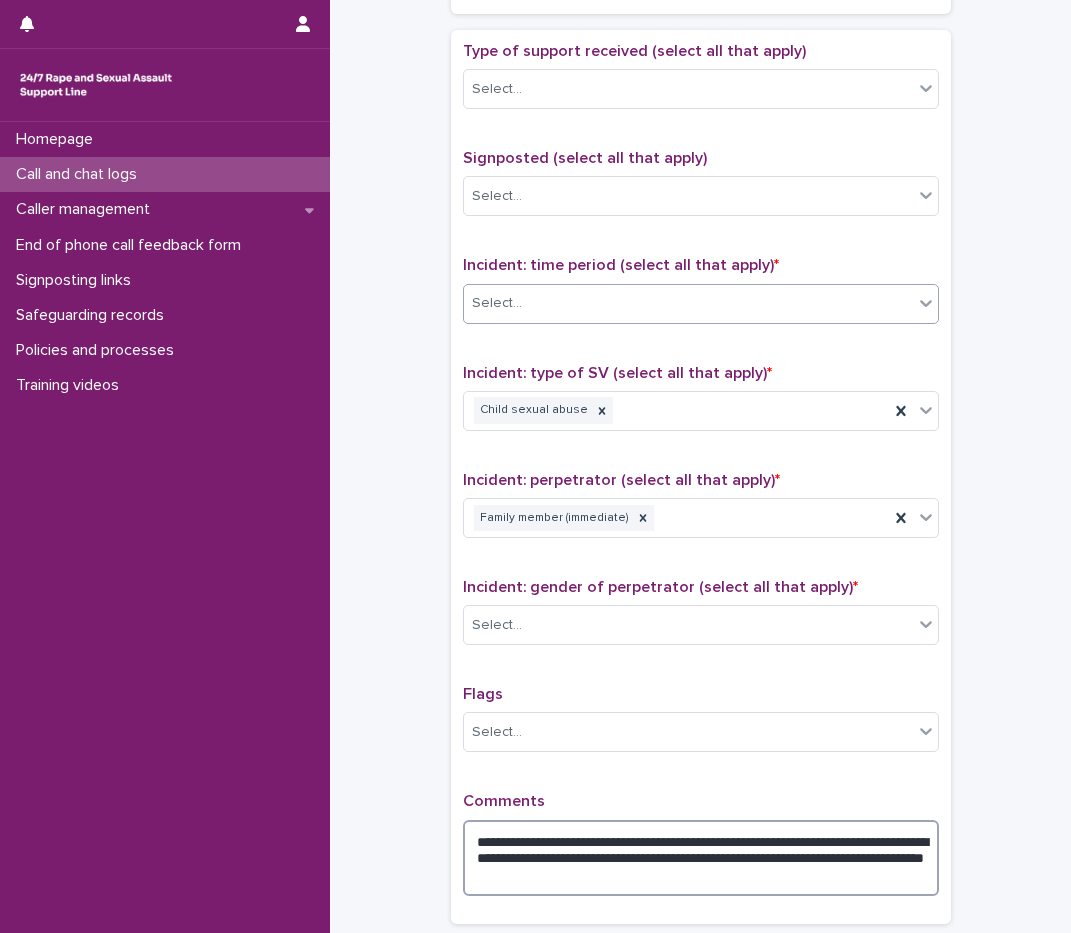 type on "**********" 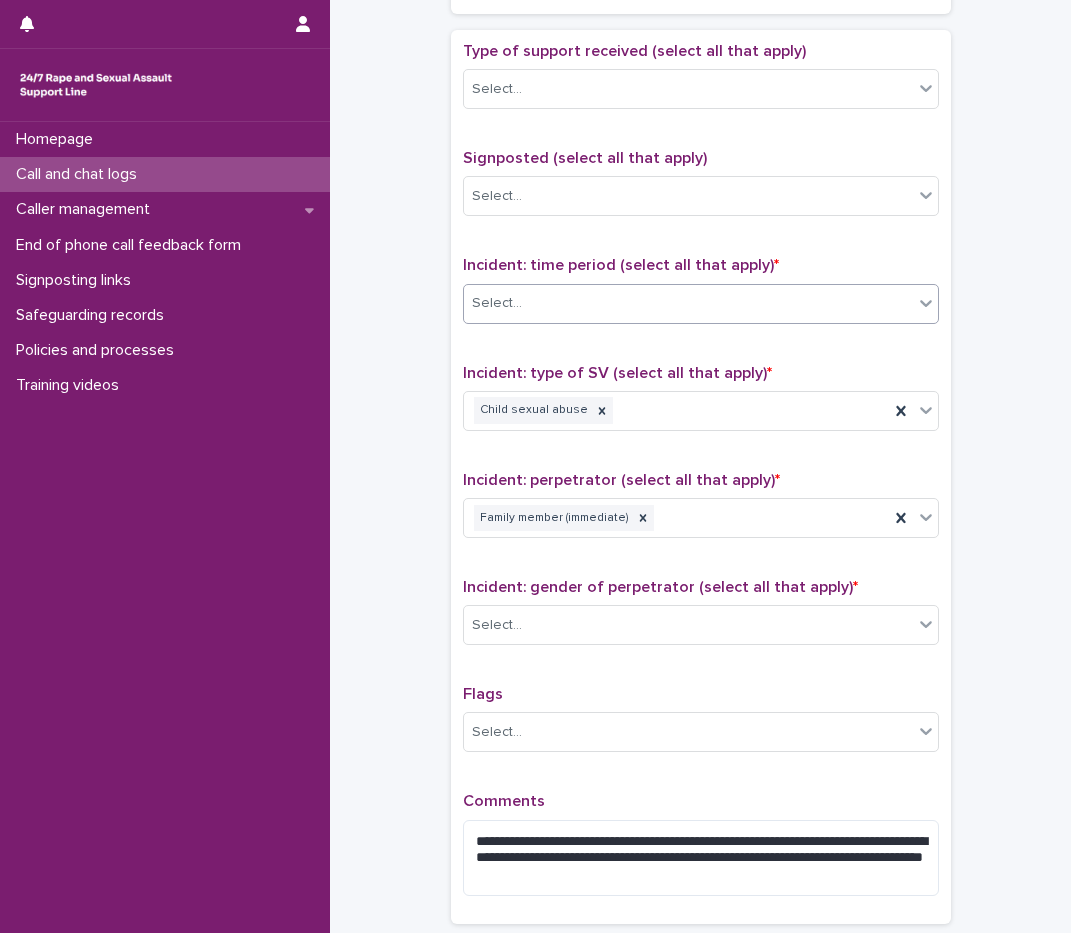 click on "Select..." at bounding box center (688, 303) 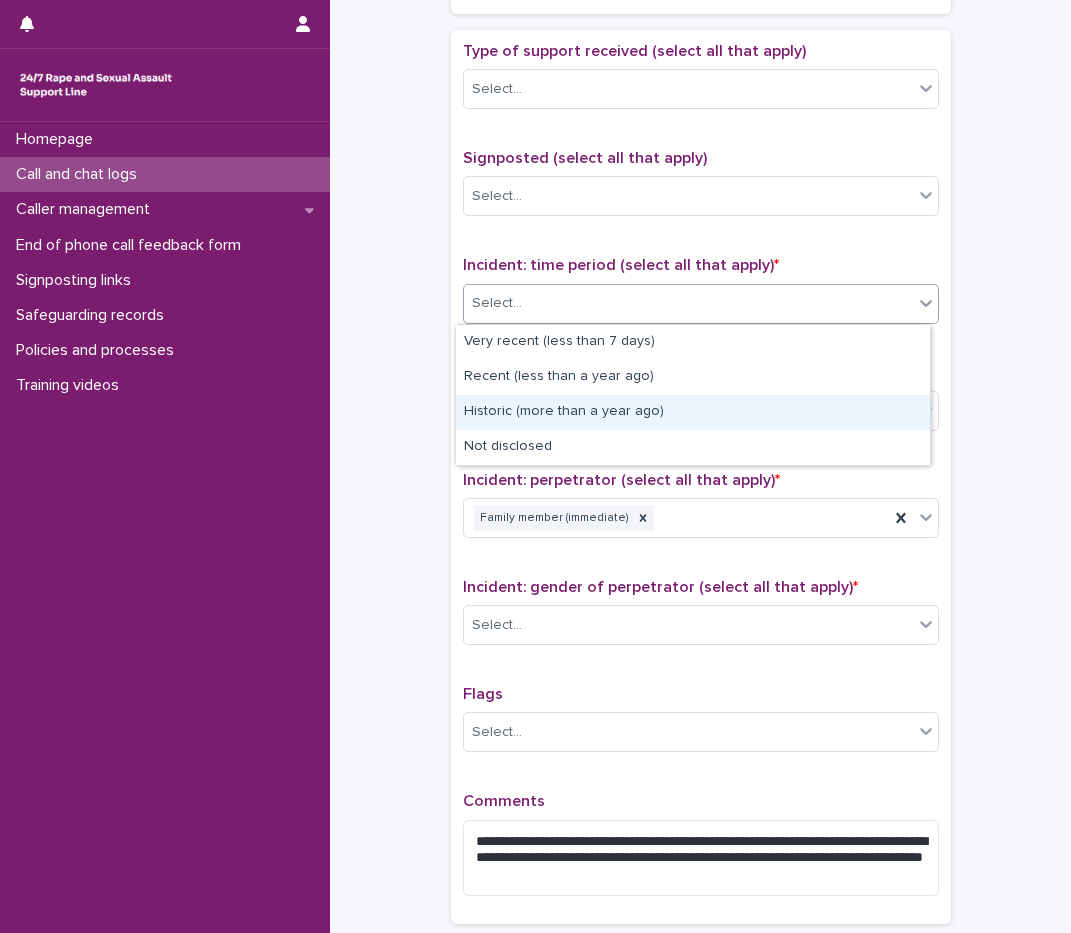 click on "Historic (more than a year ago)" at bounding box center (693, 412) 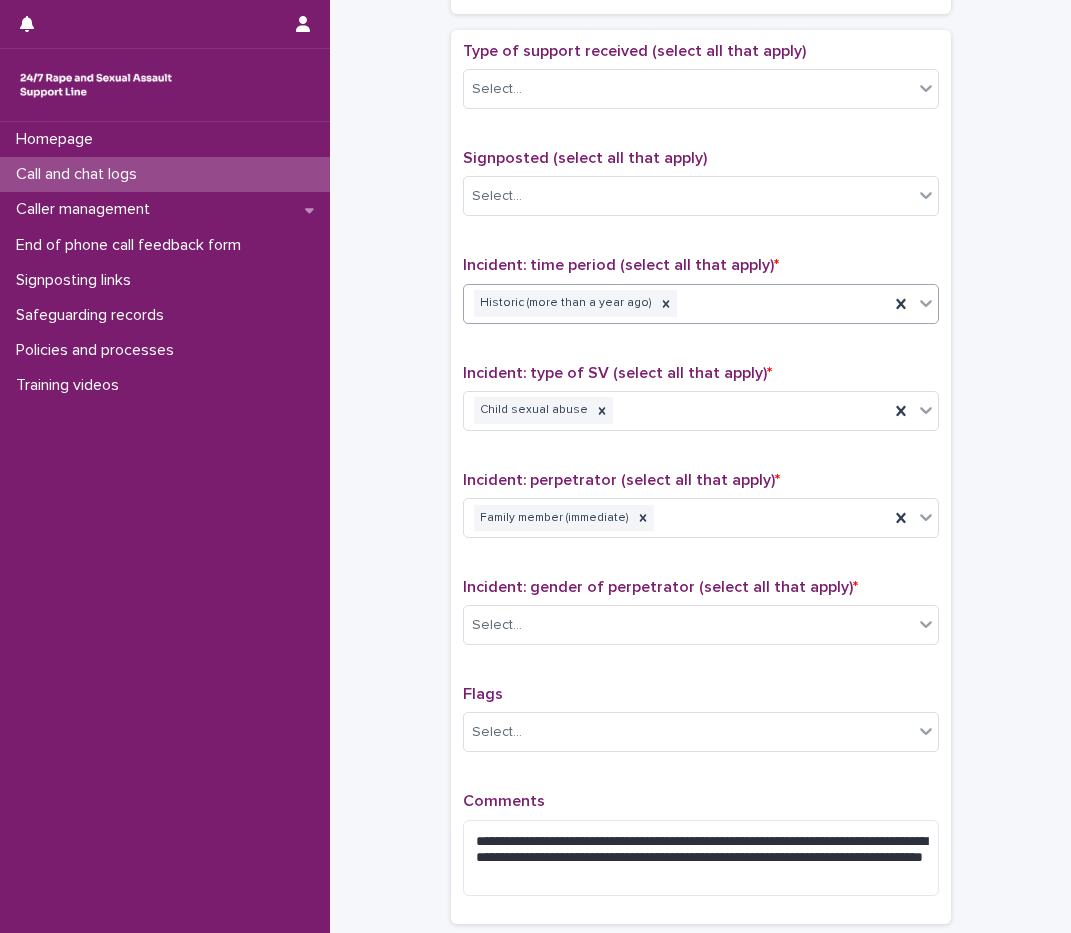 click on "Incident: gender of perpetrator (select all that apply) * Select..." at bounding box center [701, 619] 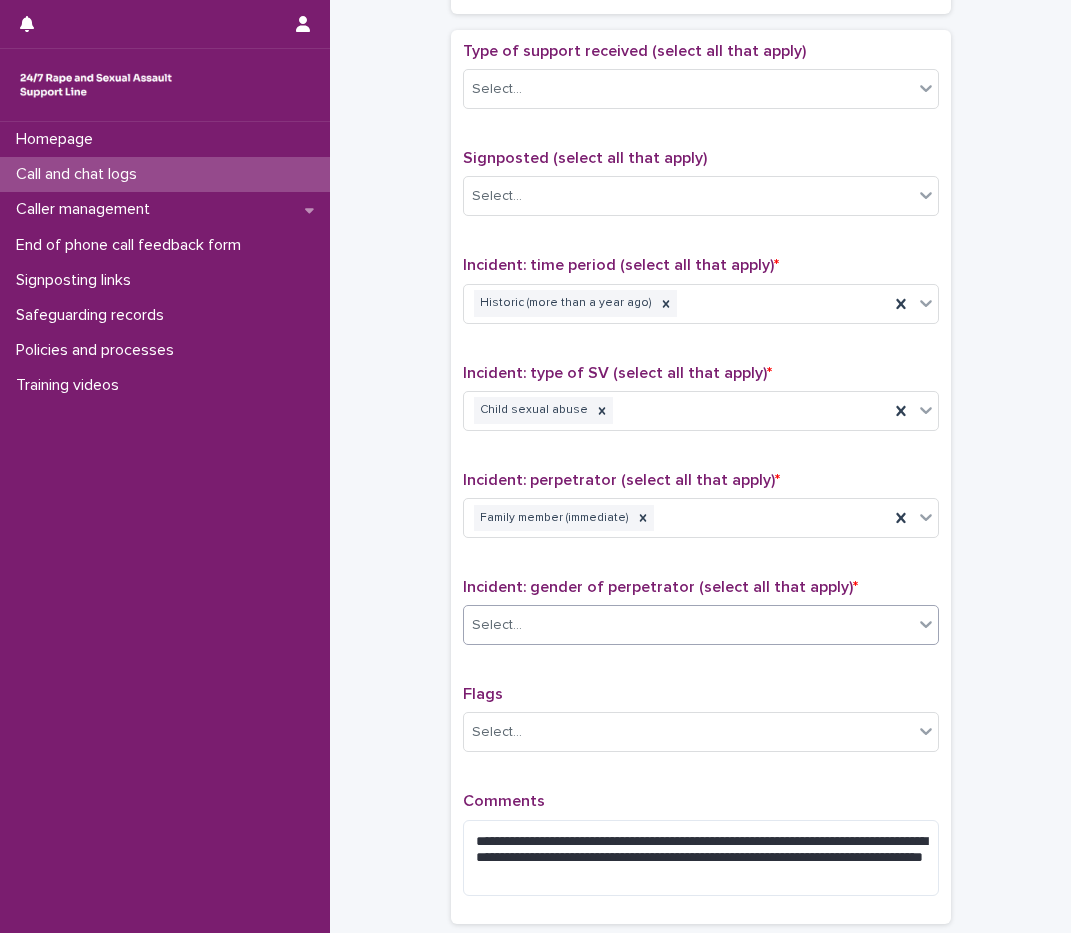 click on "Select..." at bounding box center (688, 625) 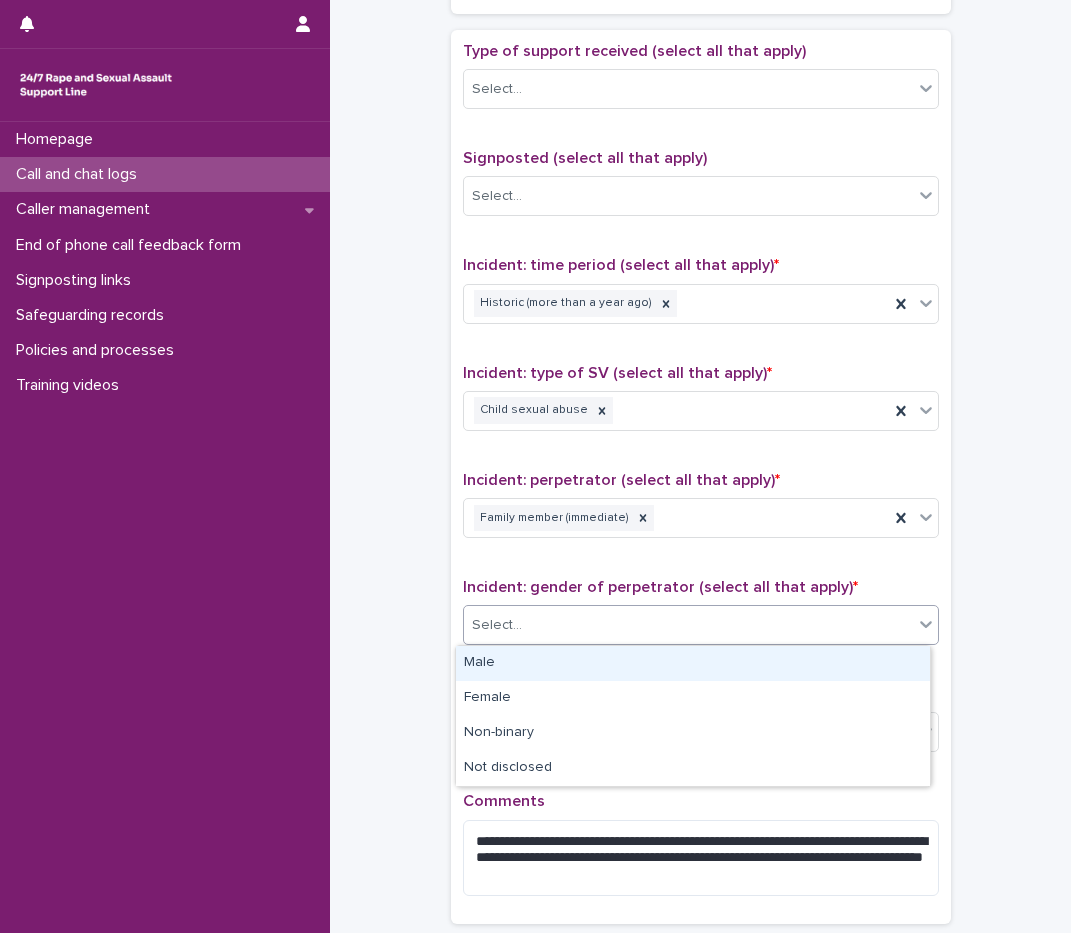 click on "Male" at bounding box center (693, 663) 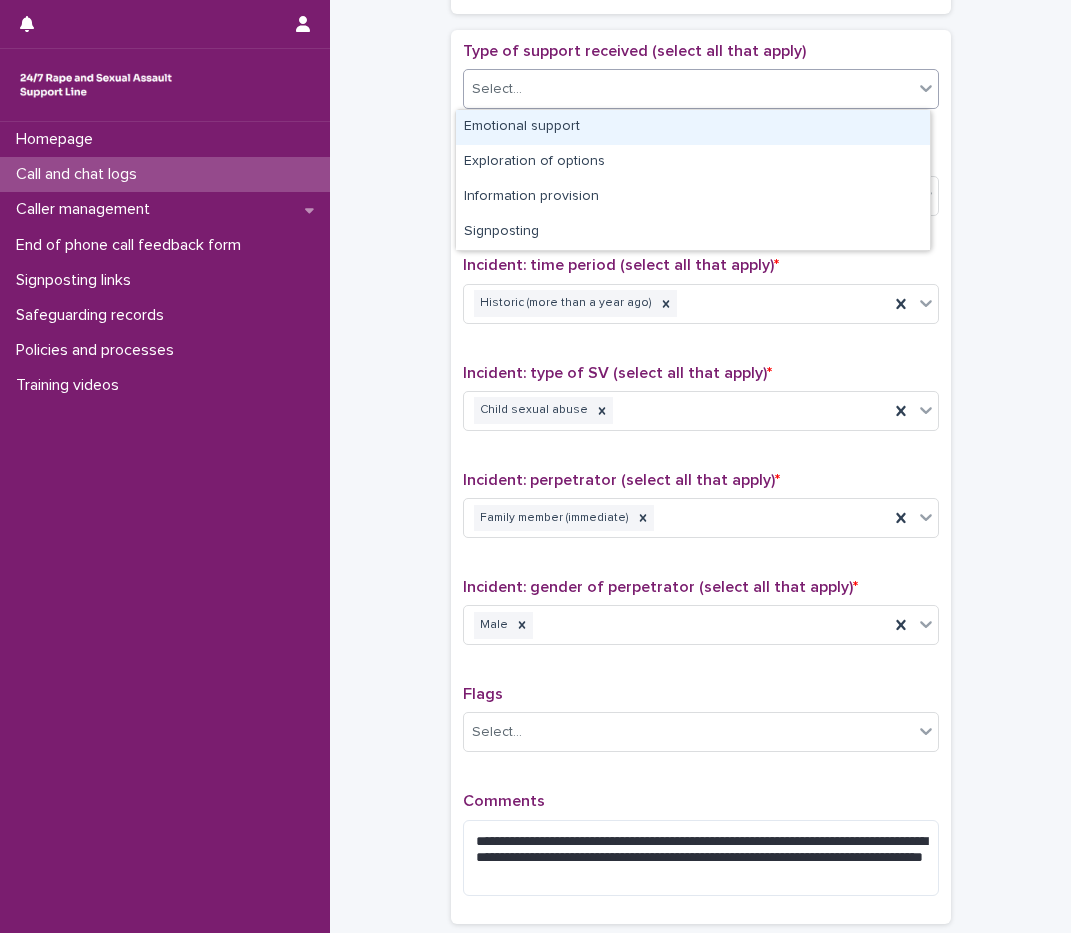 click on "Select..." at bounding box center [701, 89] 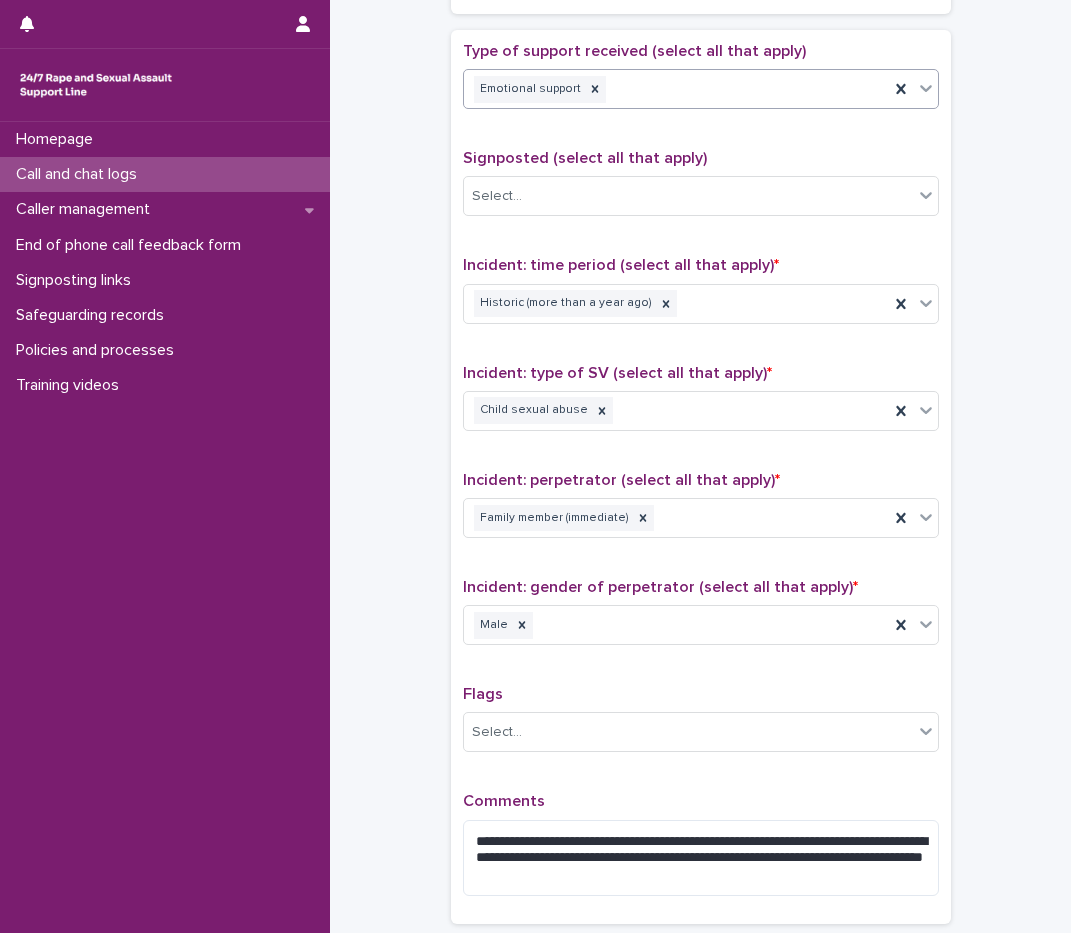 click on "Emotional support" at bounding box center [676, 89] 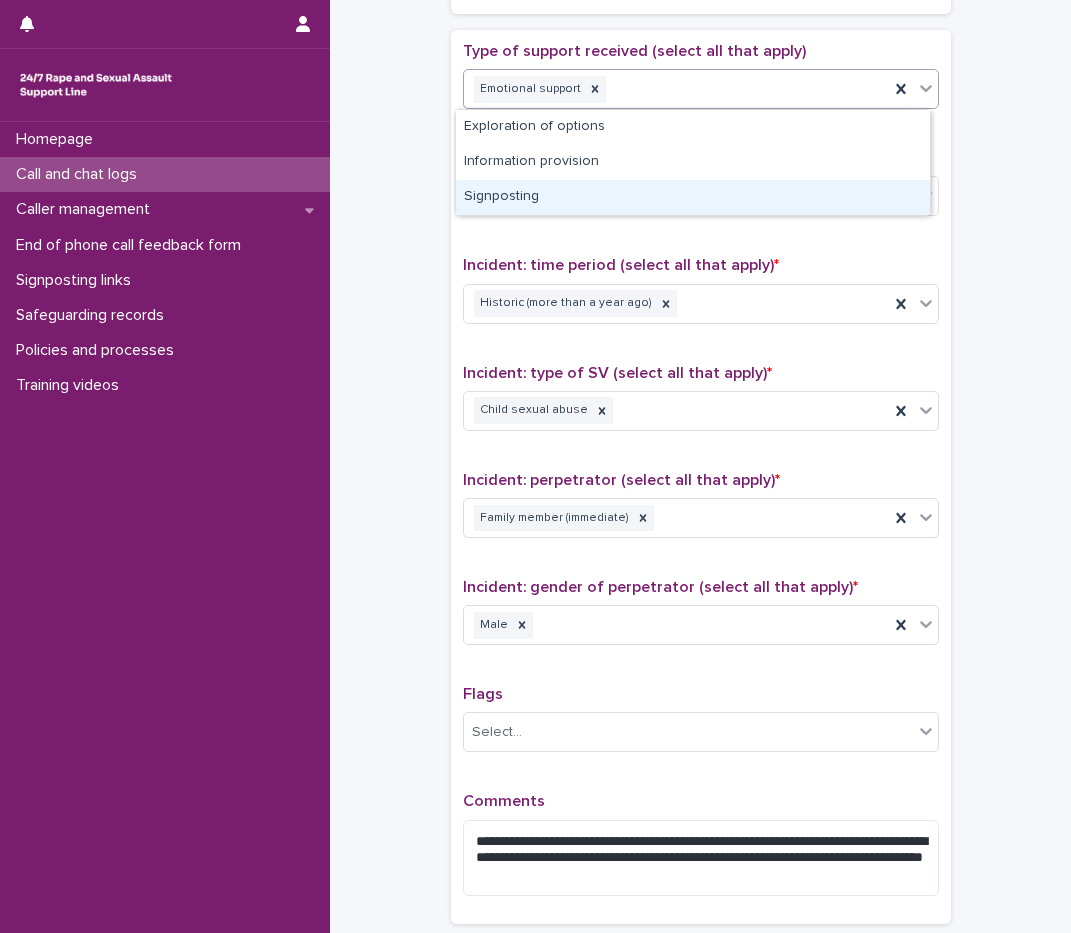 click on "Signposting" at bounding box center [693, 197] 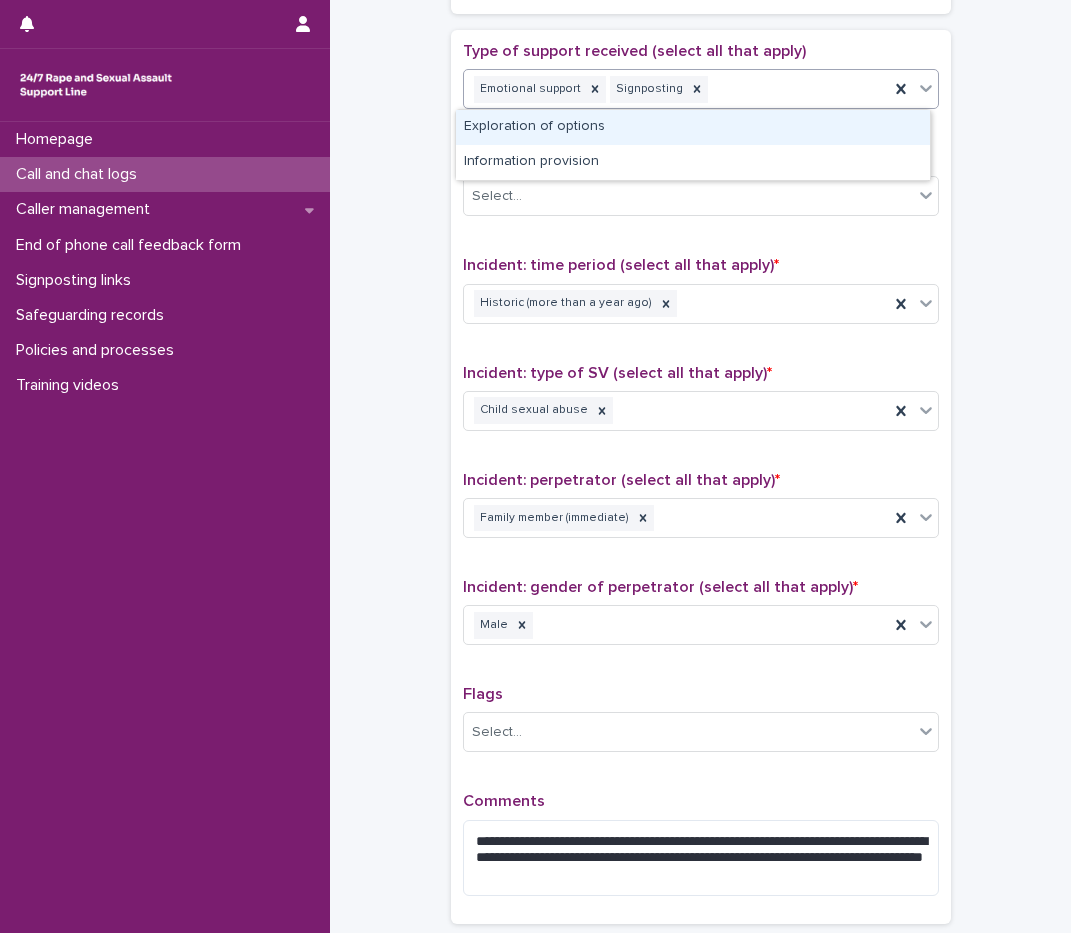 click on "Emotional support Signposting" at bounding box center (676, 89) 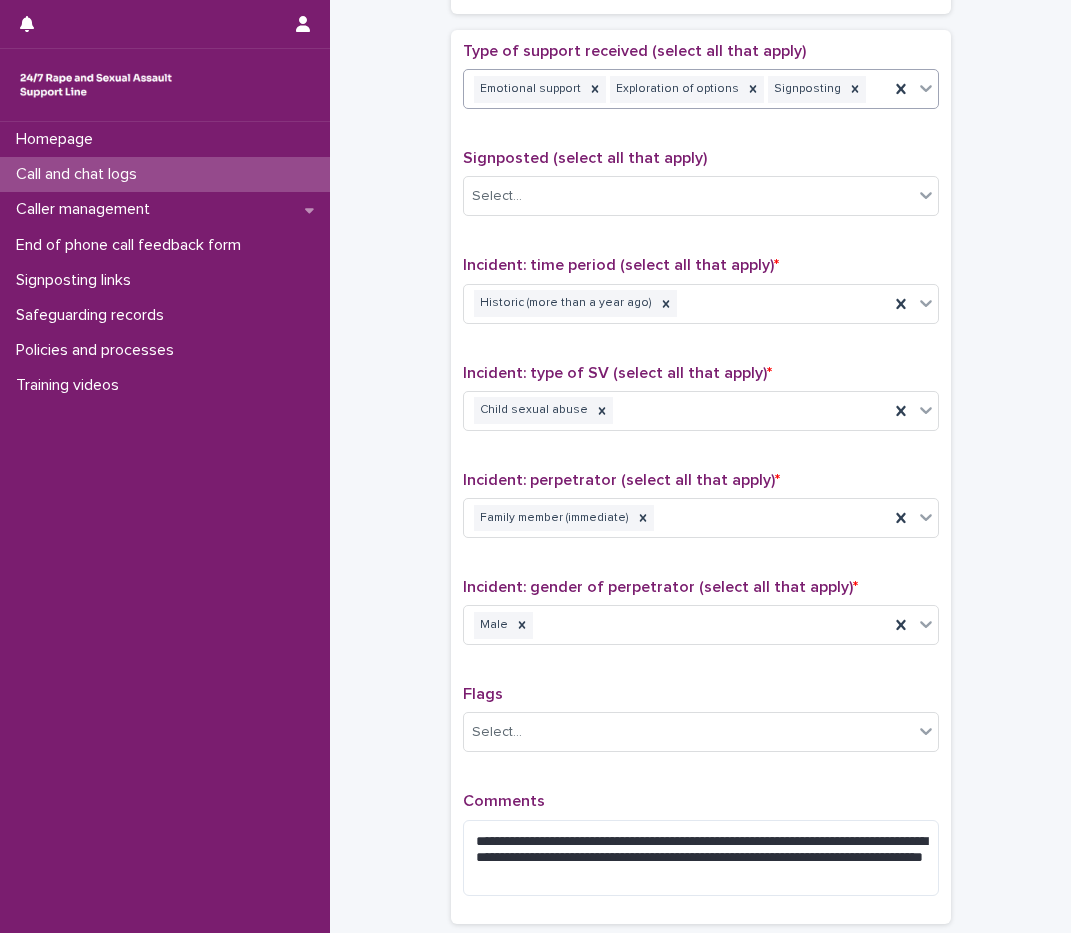 scroll, scrollTop: 818, scrollLeft: 0, axis: vertical 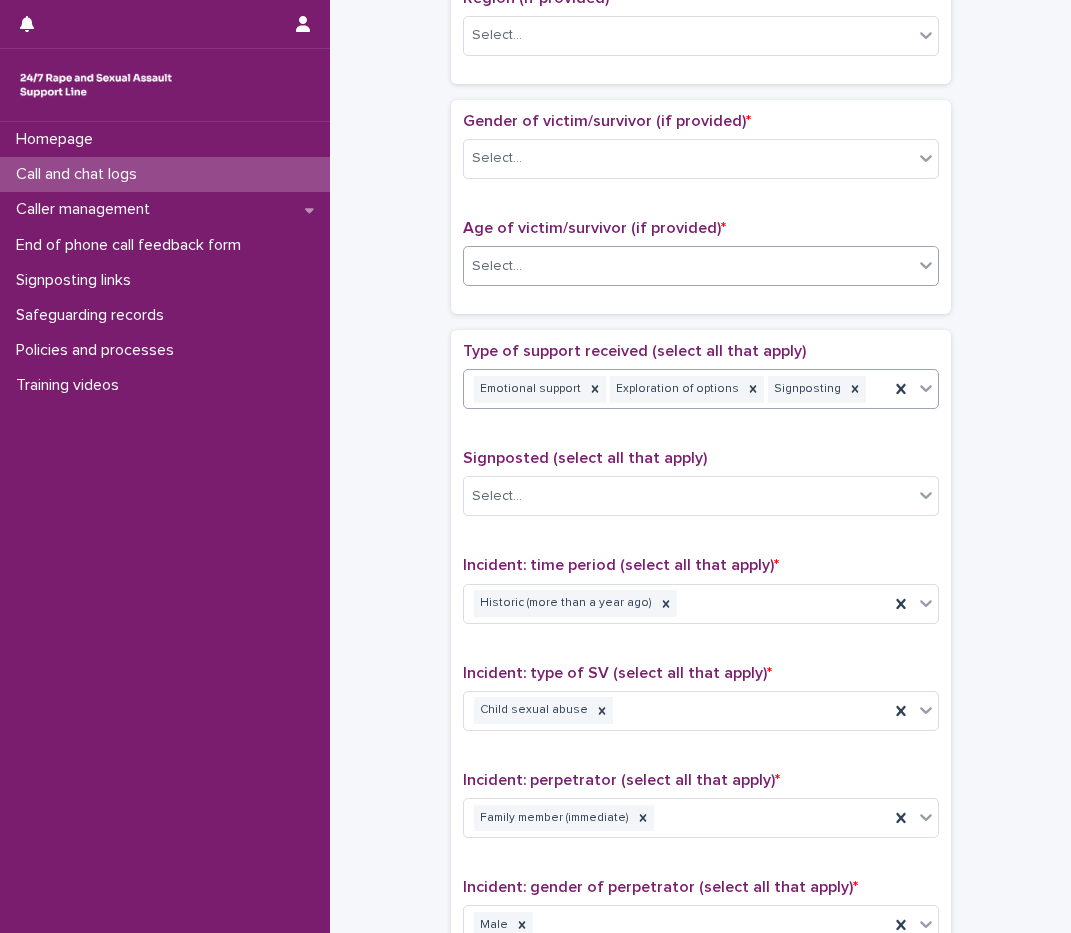 click on "Select..." at bounding box center (688, 266) 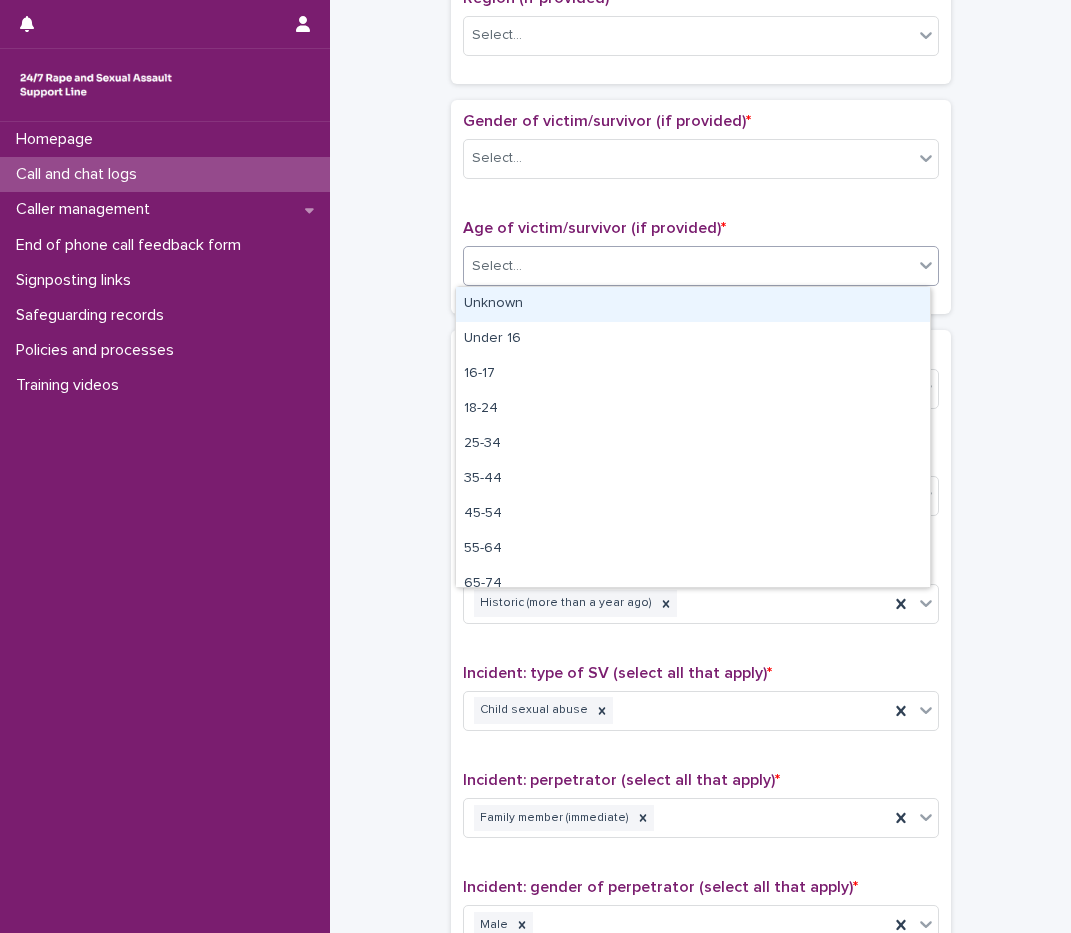 click on "Unknown" at bounding box center (693, 304) 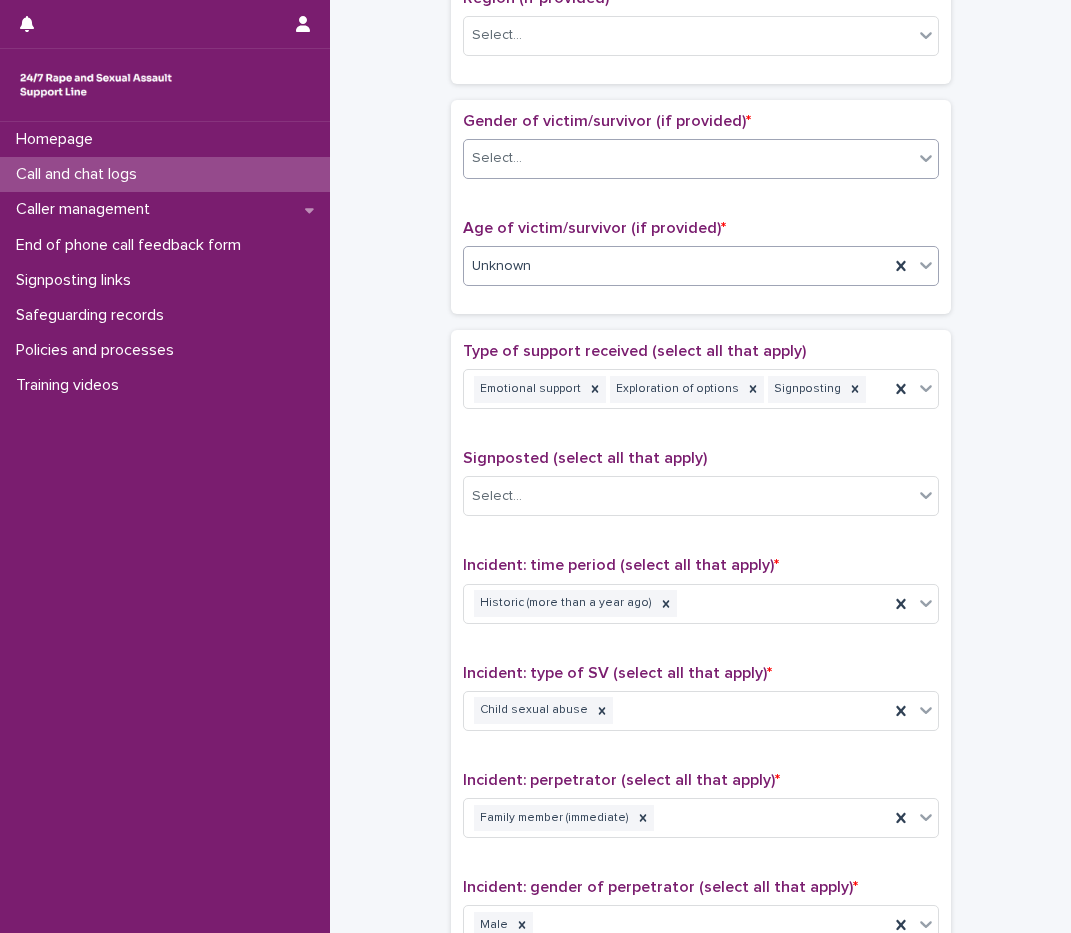 click on "Select..." at bounding box center (688, 158) 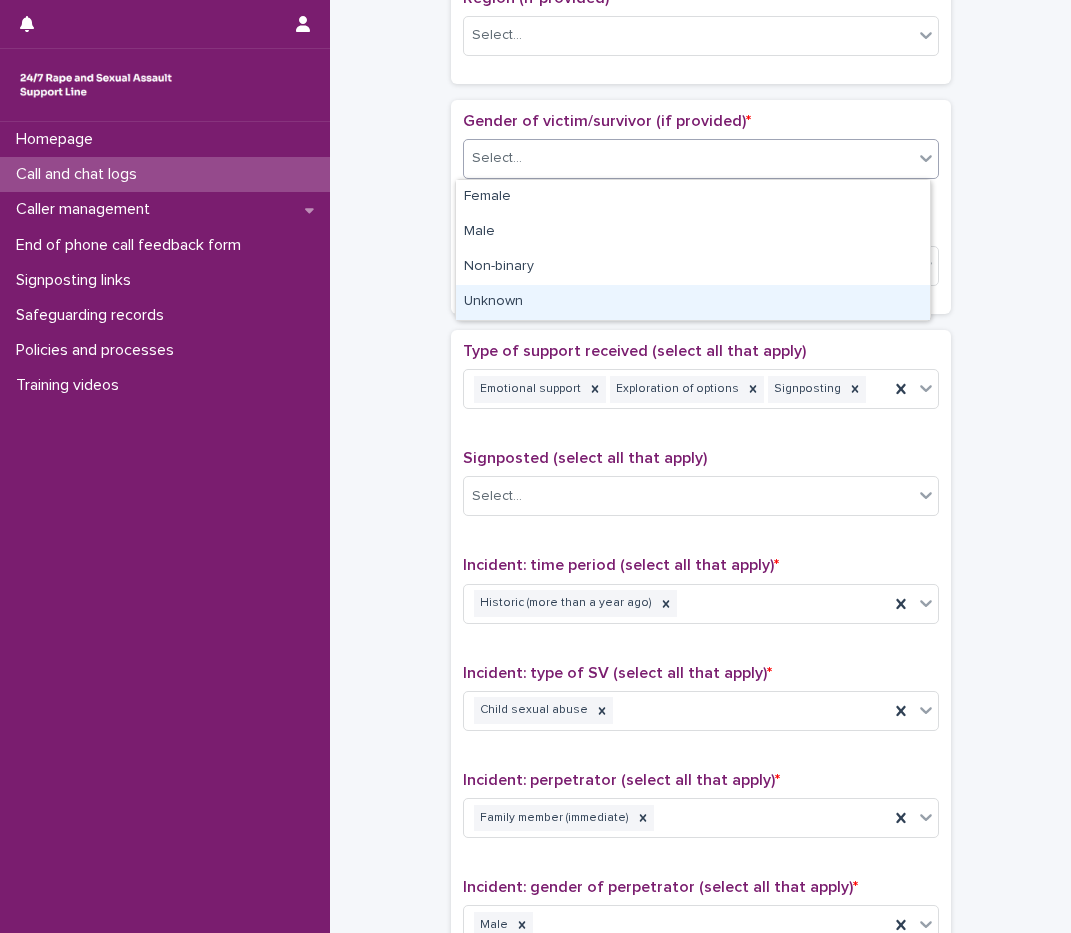 click on "Unknown" at bounding box center [693, 302] 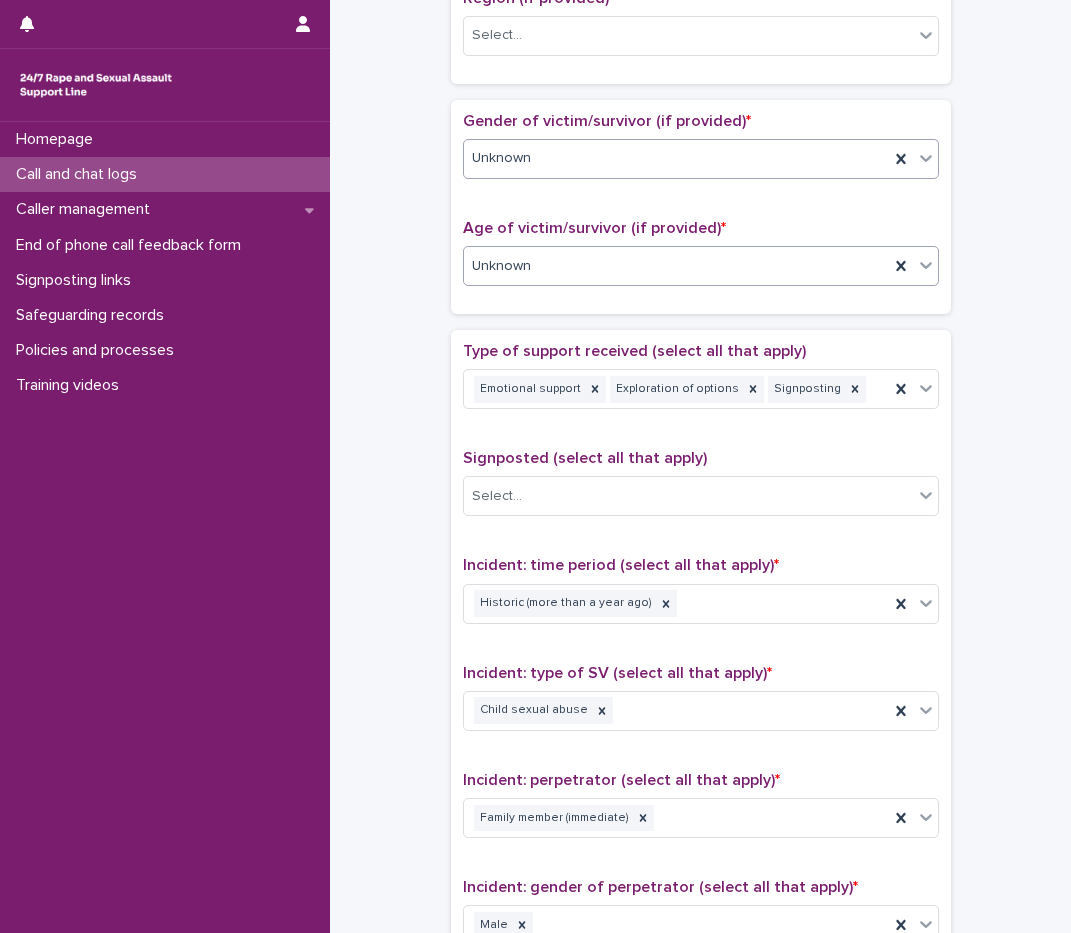 scroll, scrollTop: 518, scrollLeft: 0, axis: vertical 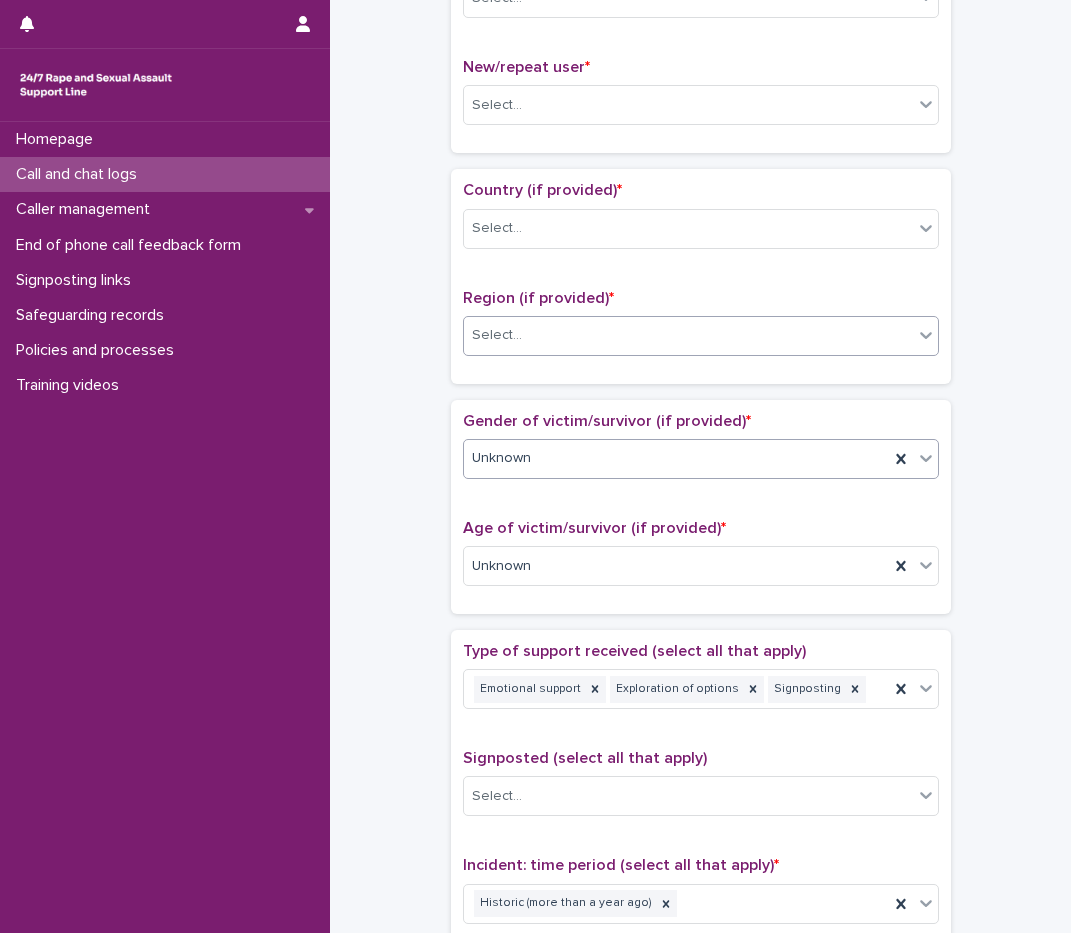 click on "Select..." at bounding box center (688, 335) 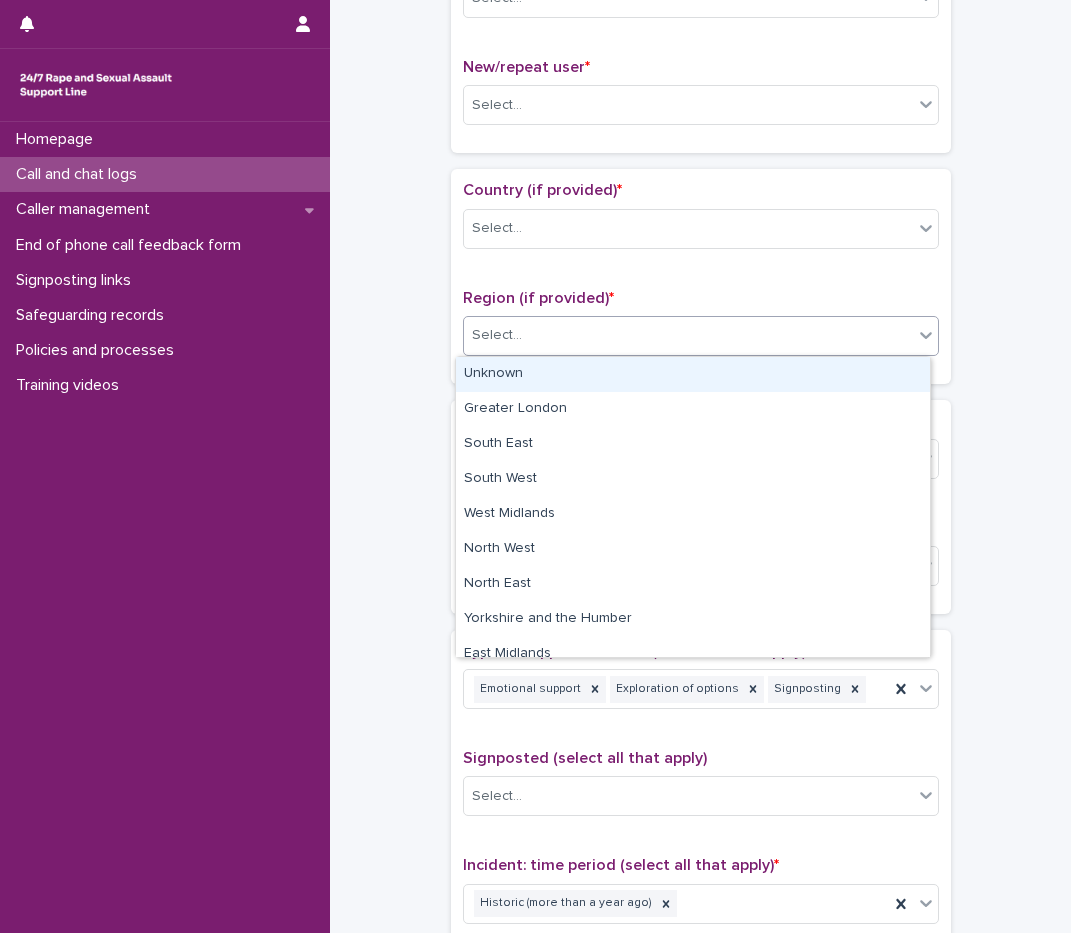 click on "Unknown" at bounding box center (693, 374) 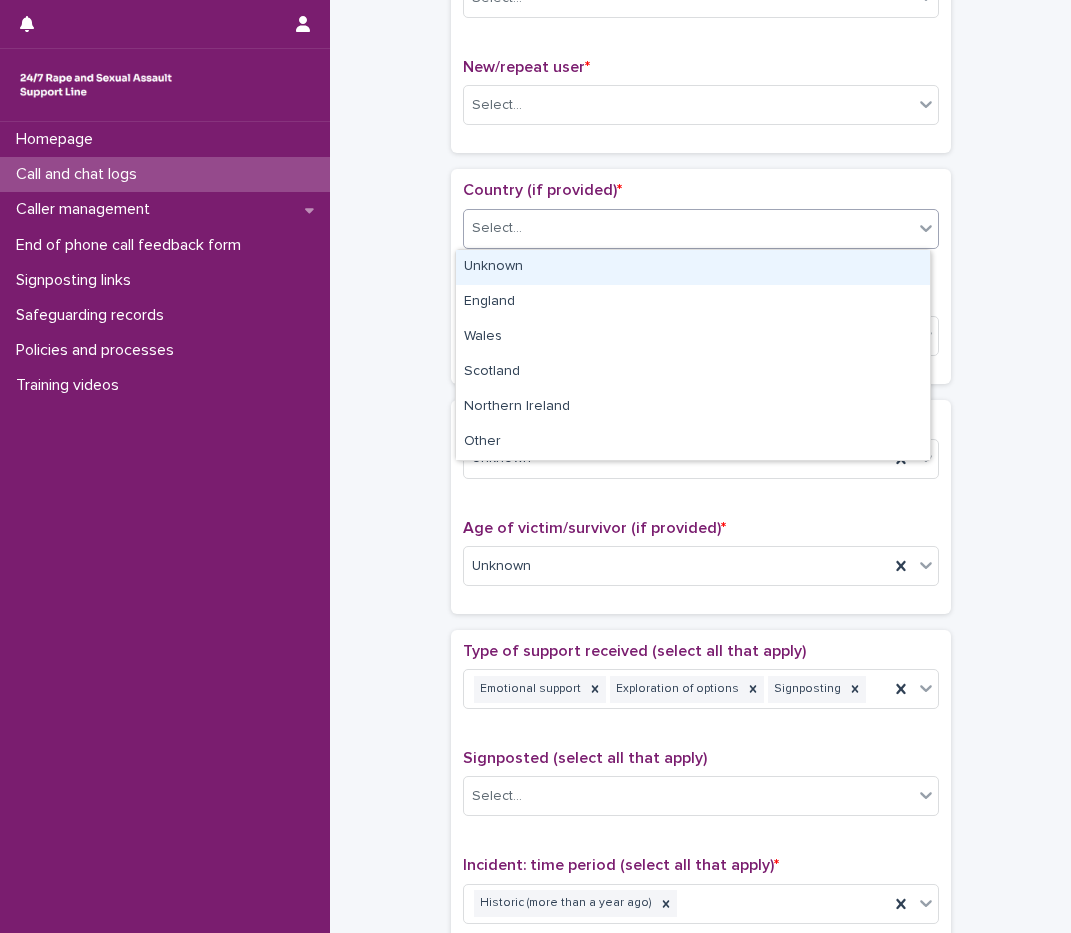 click on "Select..." at bounding box center (688, 228) 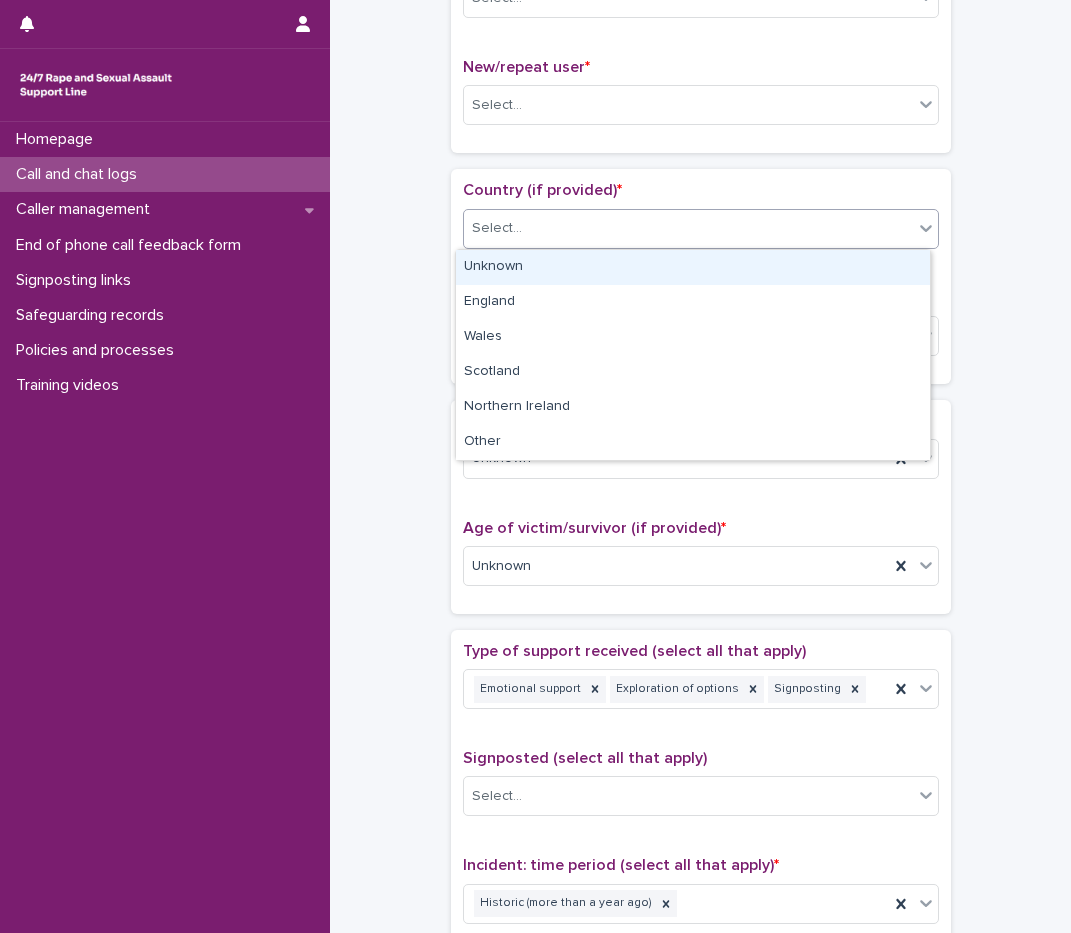 click on "Unknown" at bounding box center (693, 267) 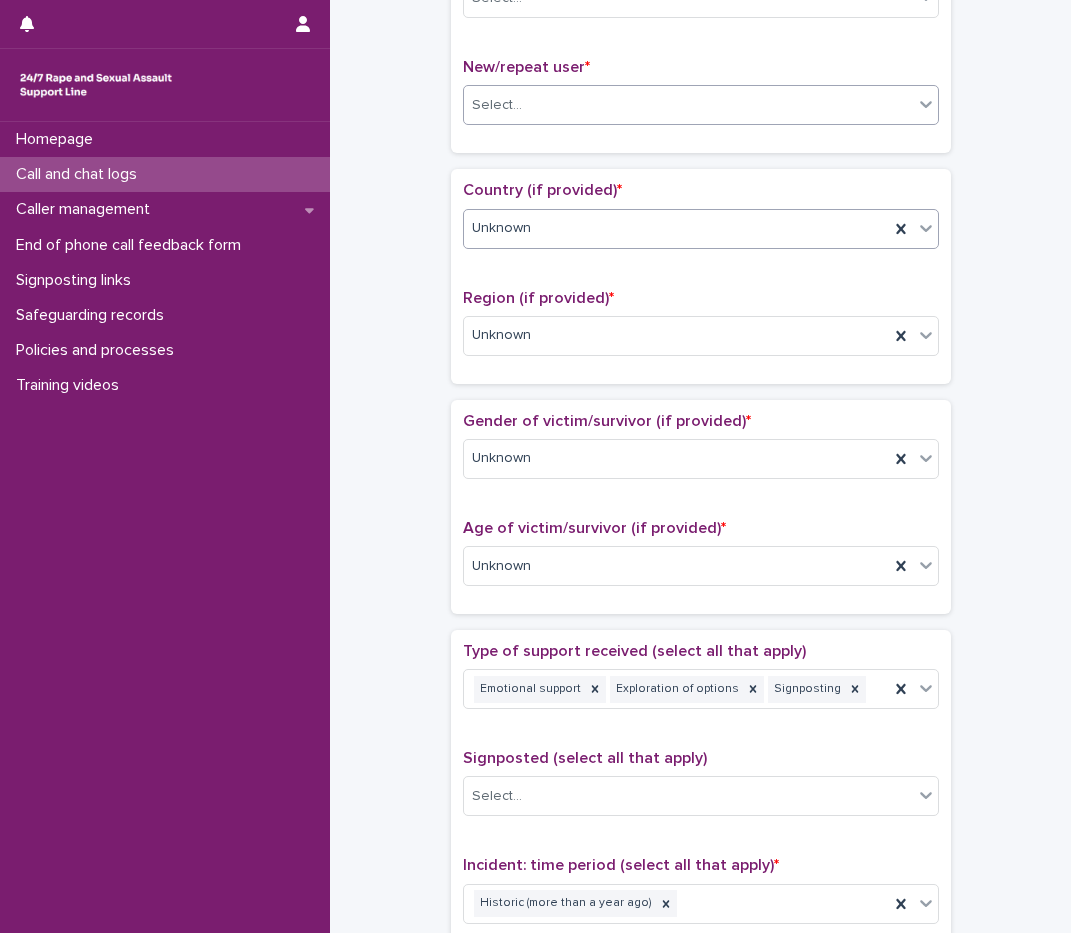 click on "Select..." at bounding box center [688, 105] 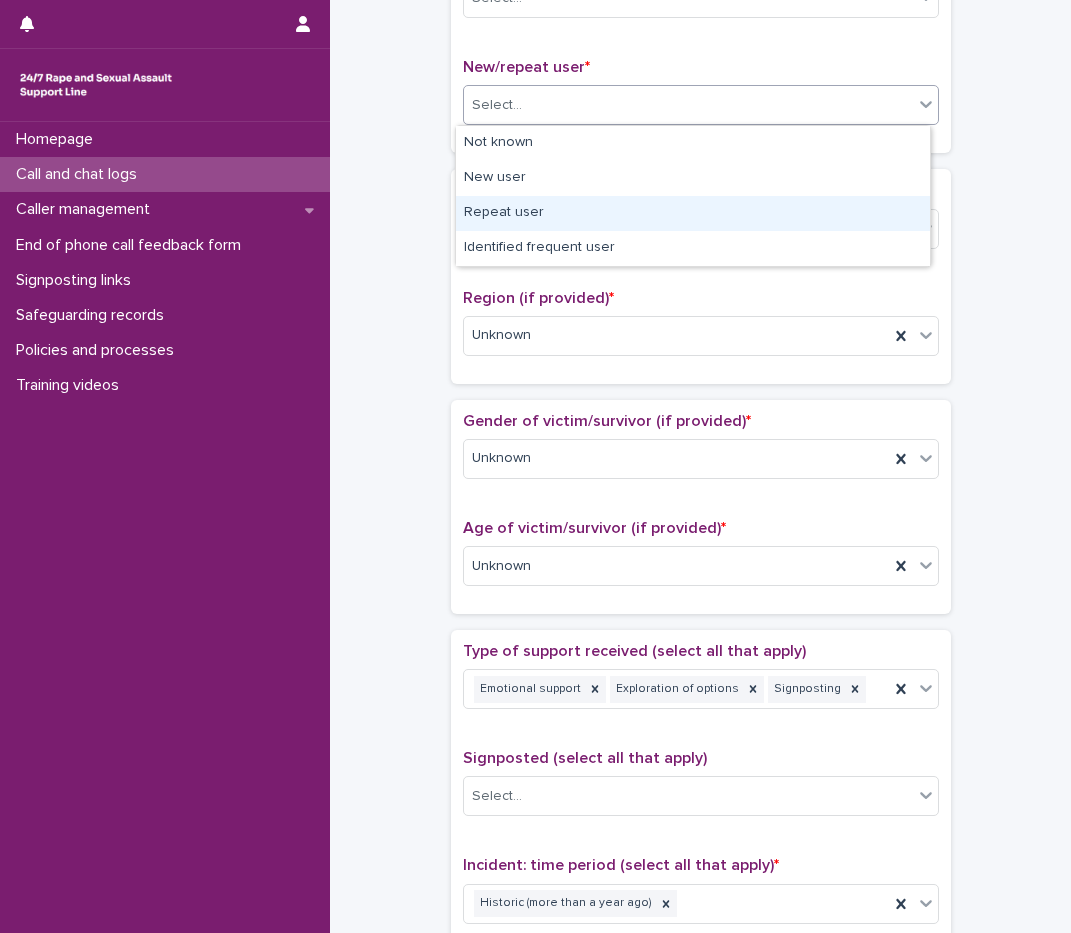 click on "Repeat user" at bounding box center (693, 213) 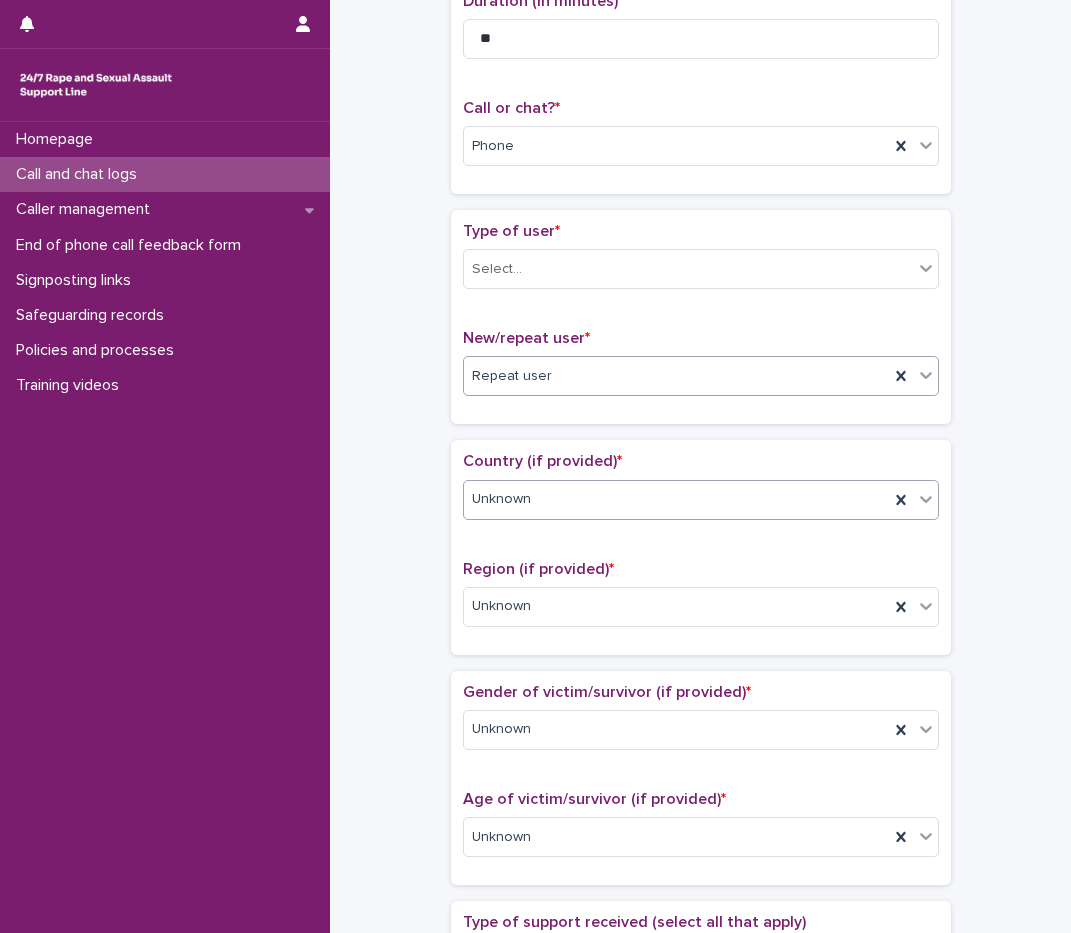 scroll, scrollTop: 218, scrollLeft: 0, axis: vertical 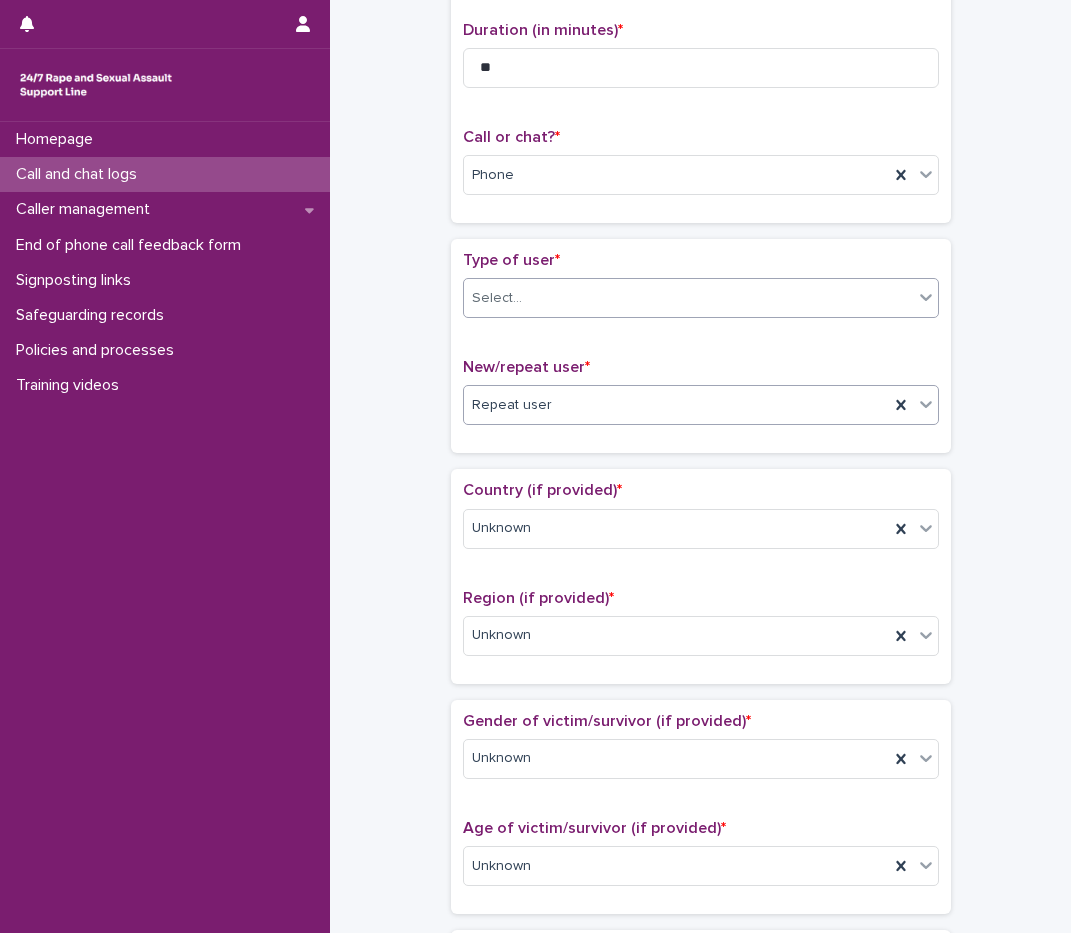 click on "Select..." at bounding box center [688, 298] 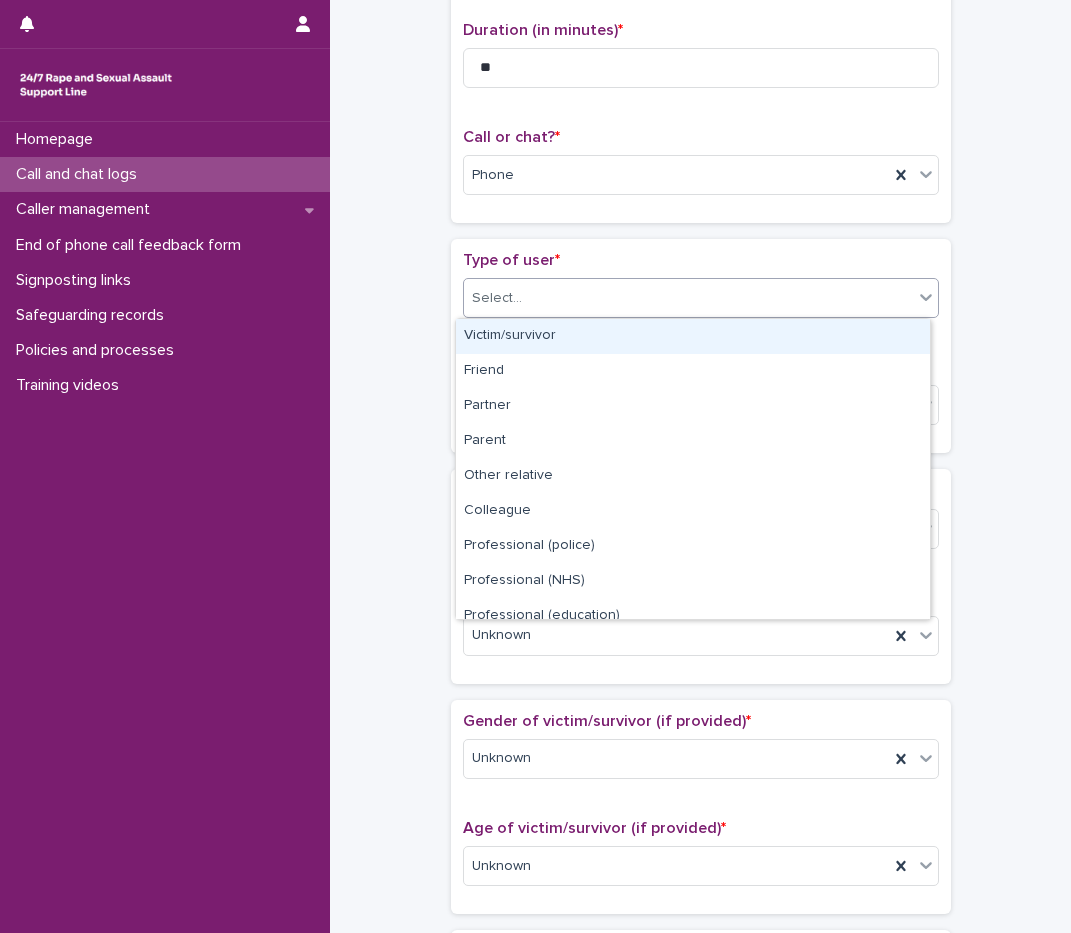 click on "Victim/survivor" at bounding box center [693, 336] 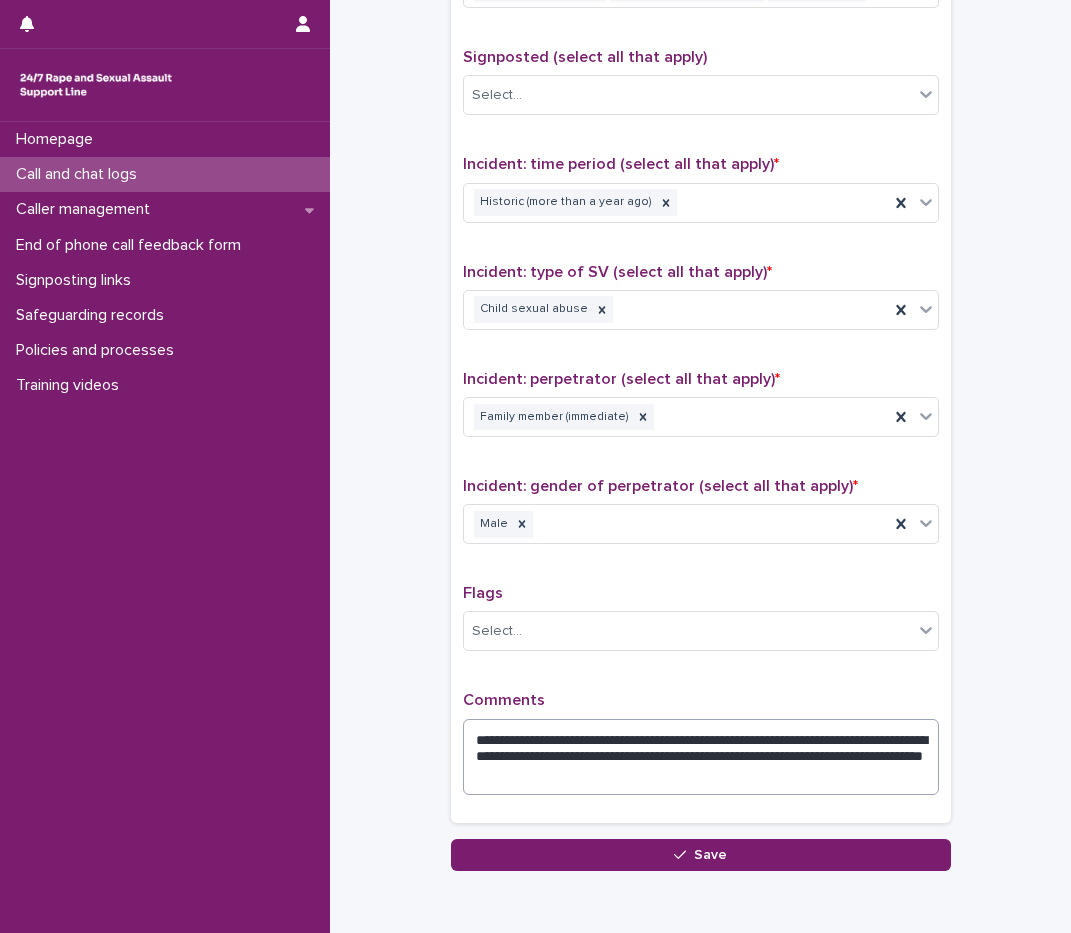 scroll, scrollTop: 1257, scrollLeft: 0, axis: vertical 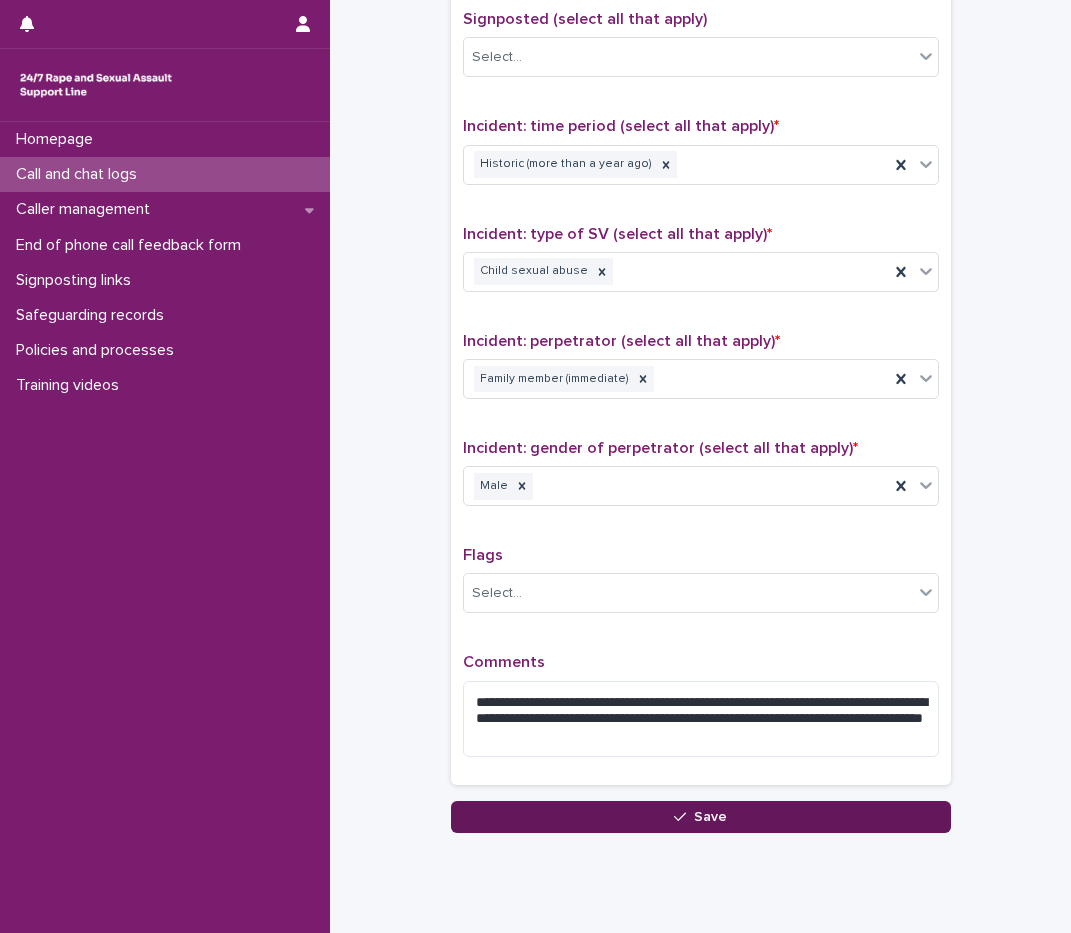click on "Save" at bounding box center (701, 817) 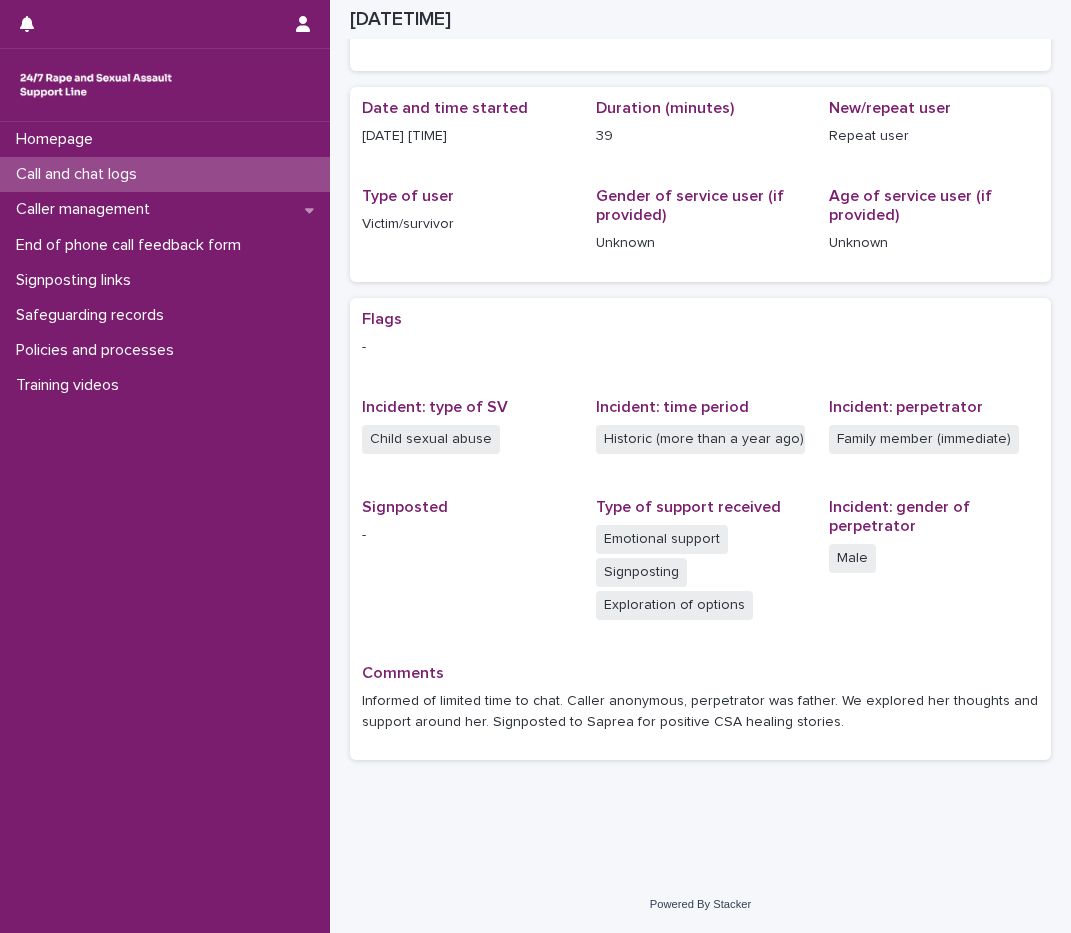scroll, scrollTop: 137, scrollLeft: 0, axis: vertical 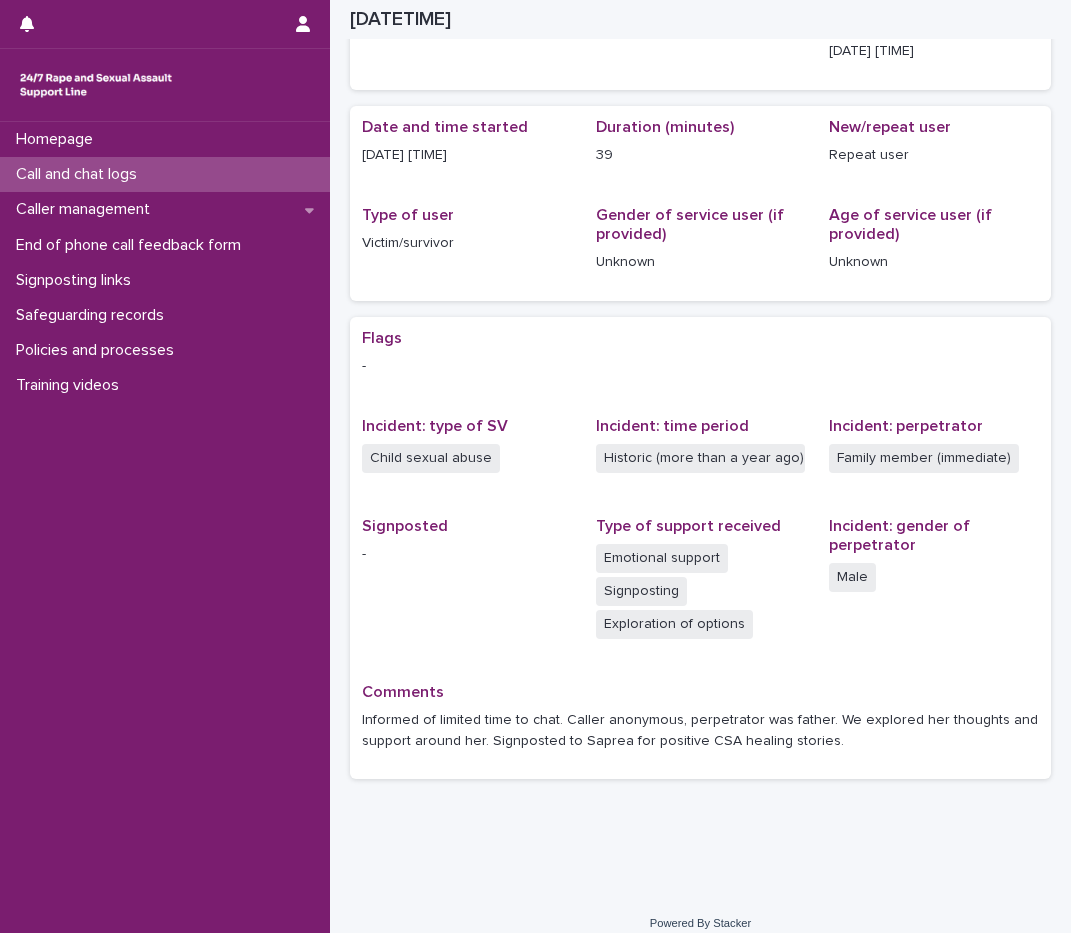 click on "Call and chat logs" at bounding box center (80, 174) 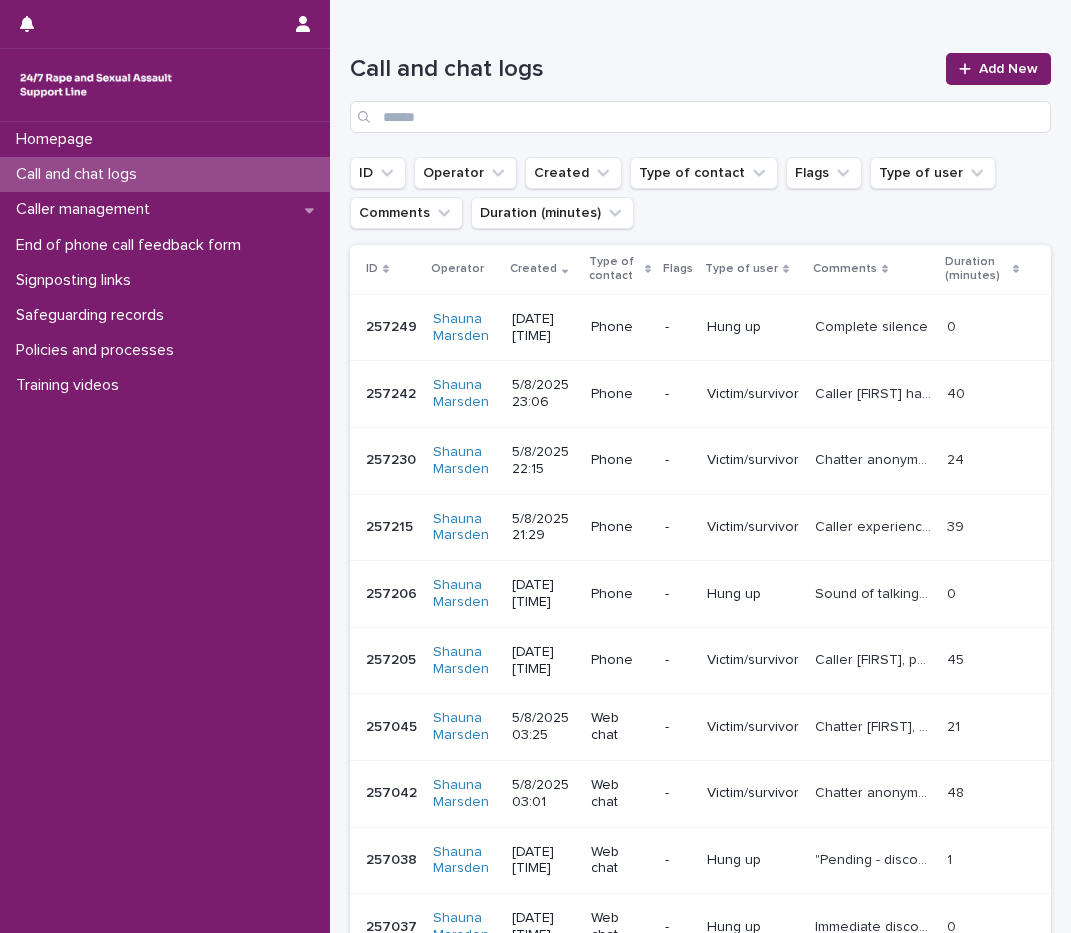 scroll, scrollTop: 0, scrollLeft: 0, axis: both 